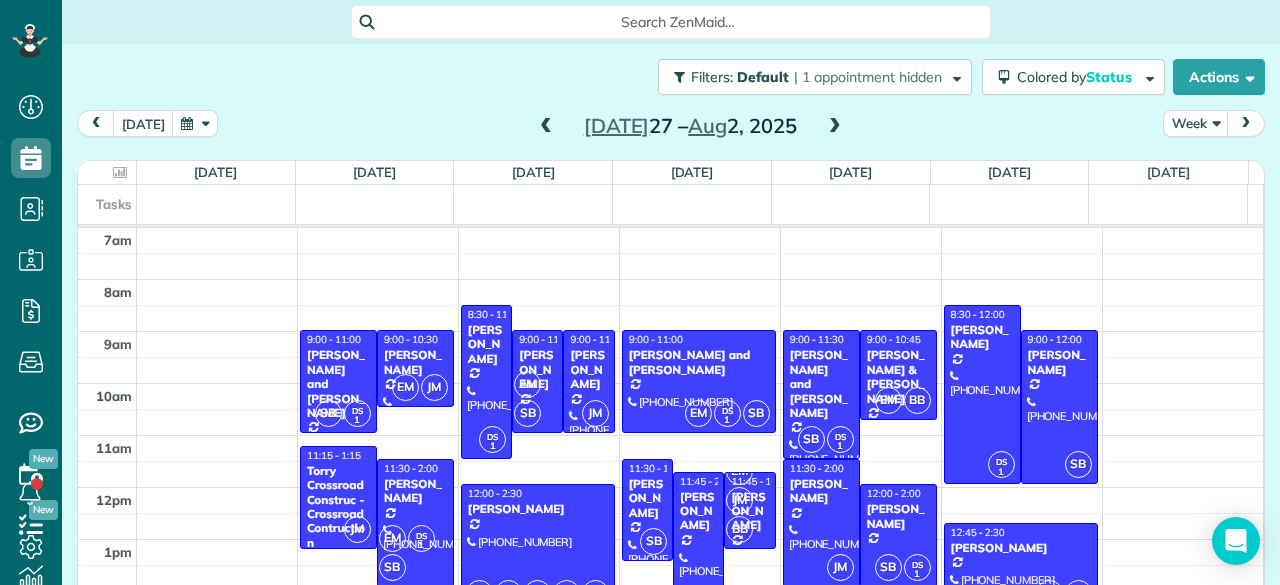 scroll, scrollTop: 0, scrollLeft: 0, axis: both 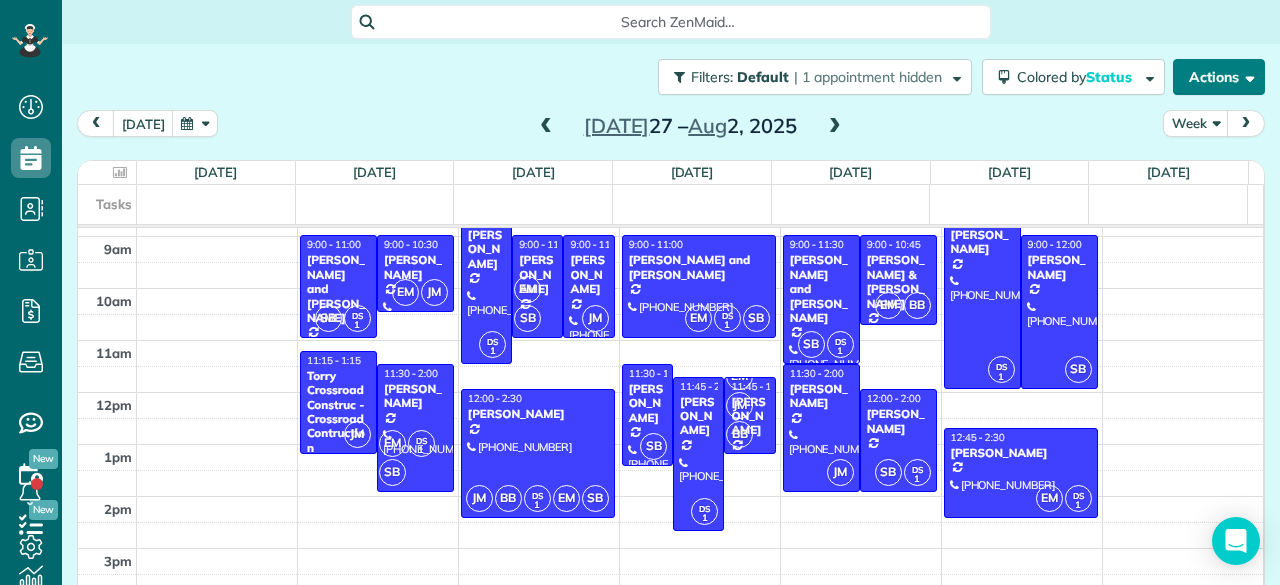 click on "Actions" at bounding box center [1219, 77] 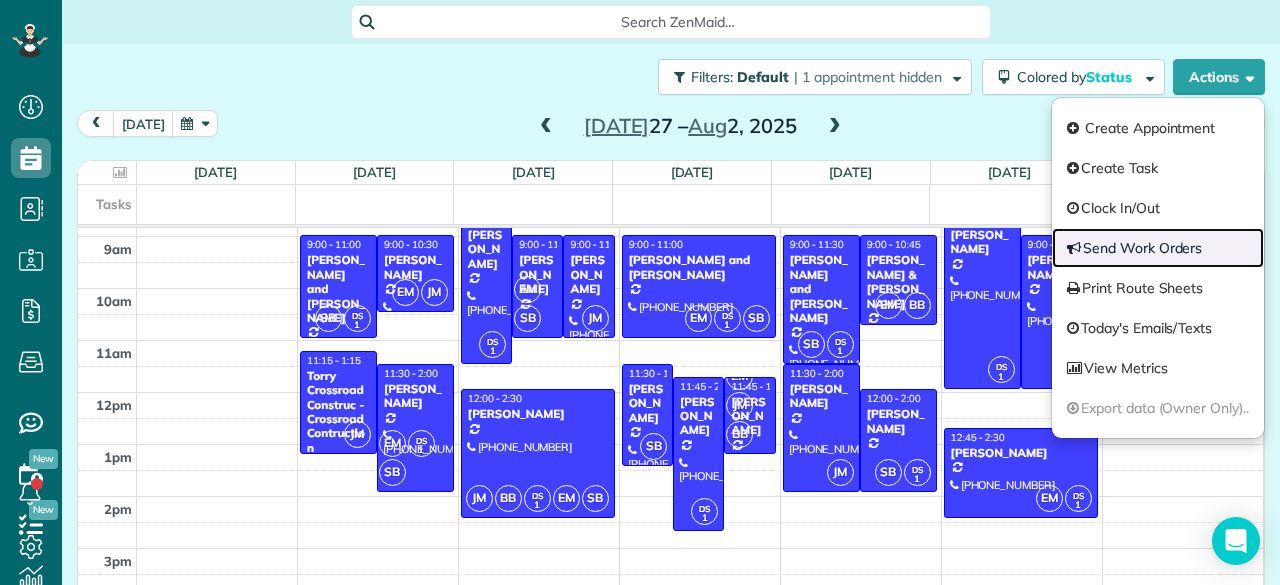 click on "Send Work Orders" at bounding box center [1158, 248] 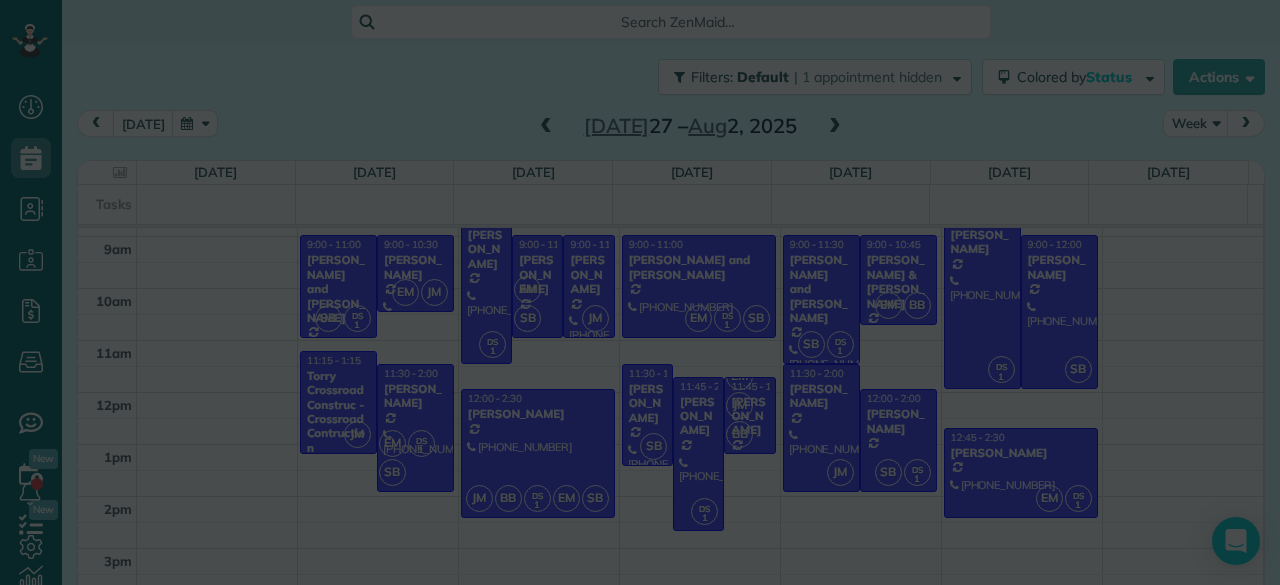 scroll, scrollTop: 0, scrollLeft: 0, axis: both 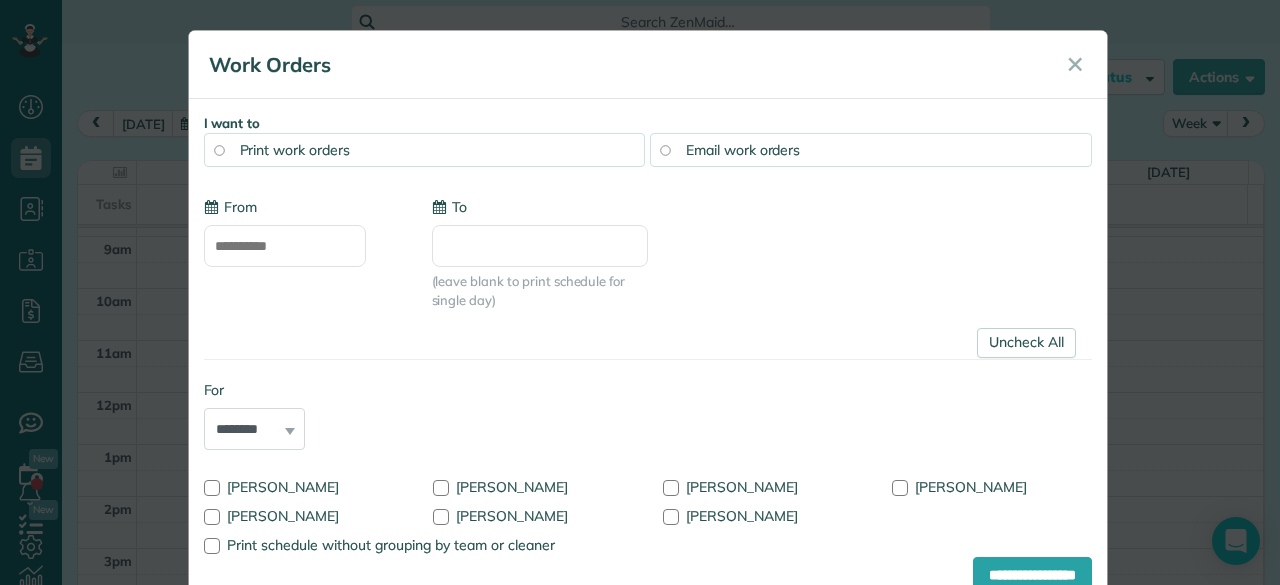 type on "**********" 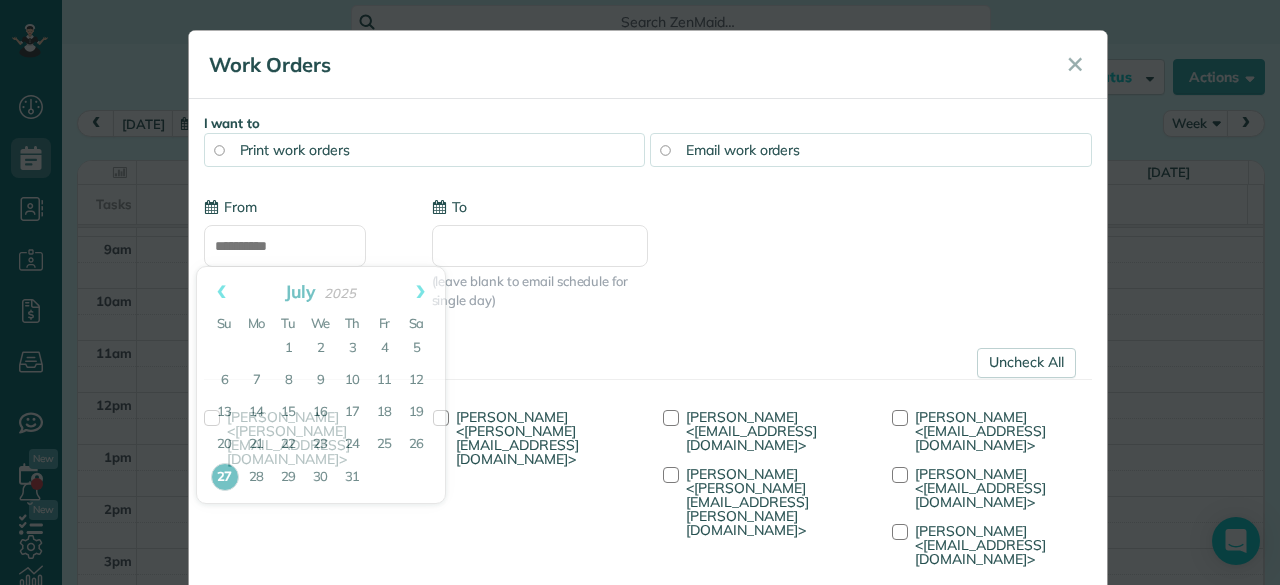 click on "**********" at bounding box center [285, 246] 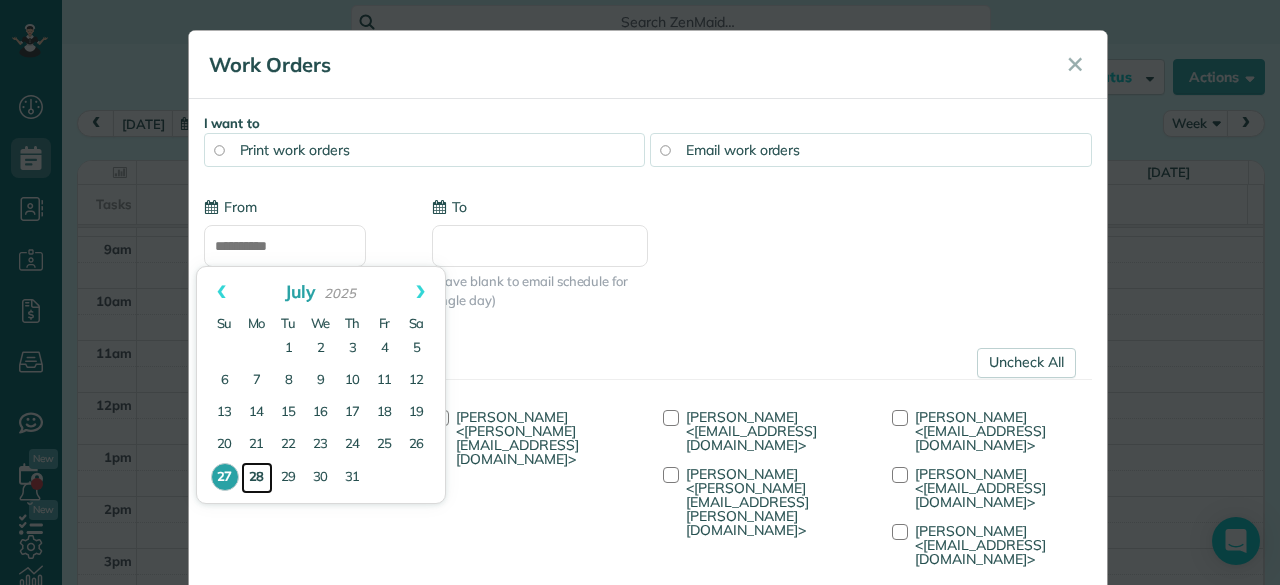 click on "28" at bounding box center (257, 478) 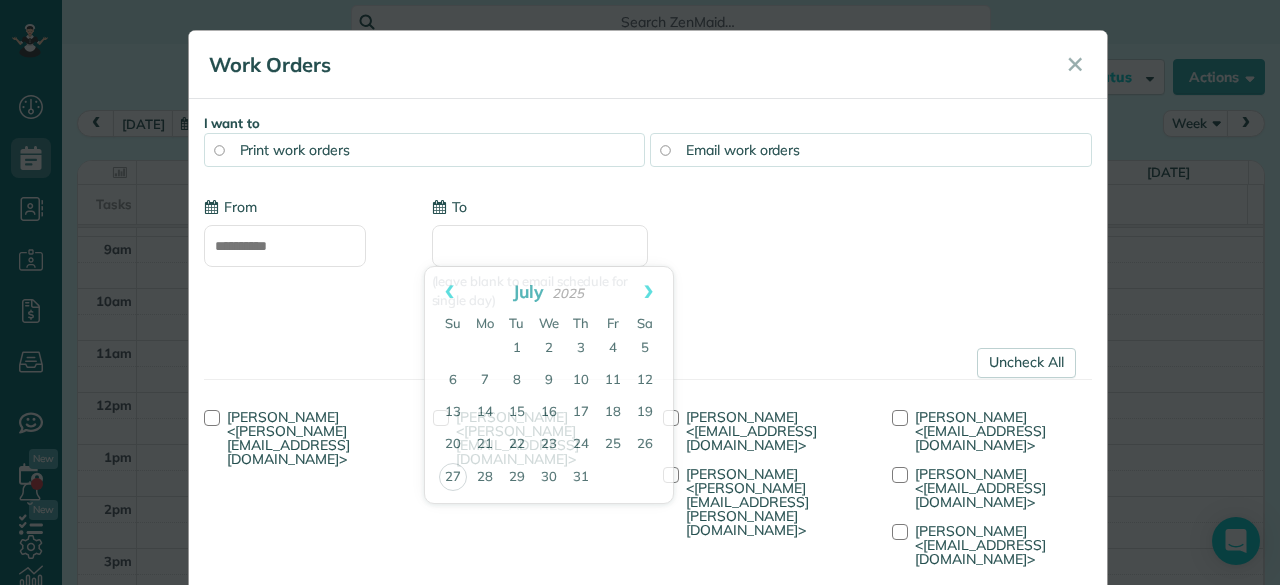 click on "To" at bounding box center (540, 246) 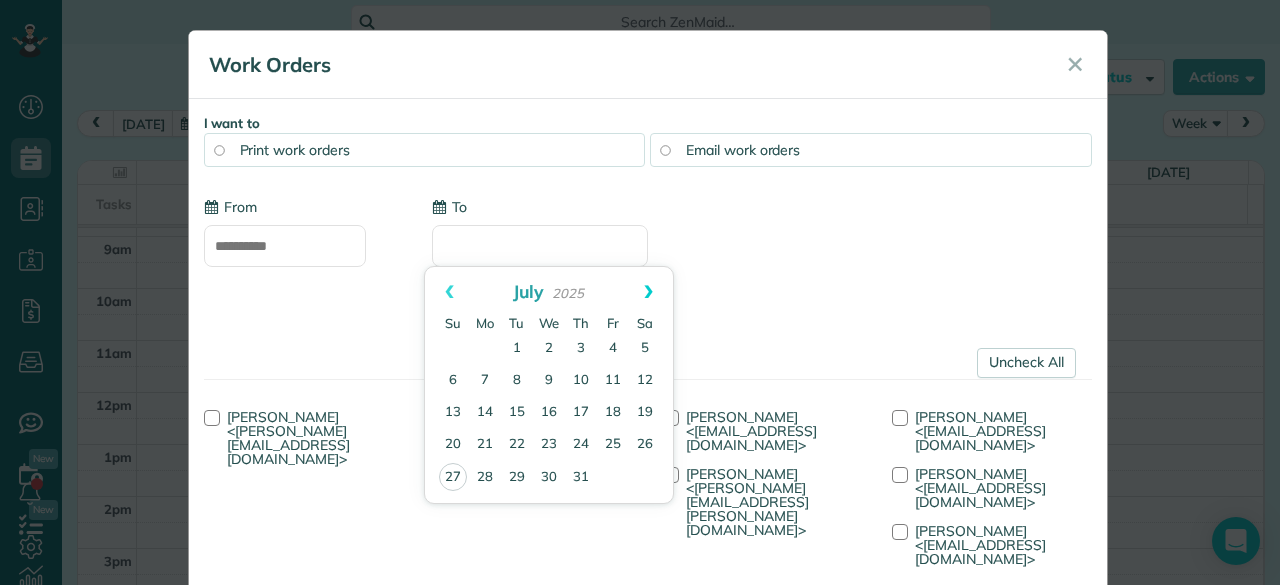 click on "Next" at bounding box center (648, 292) 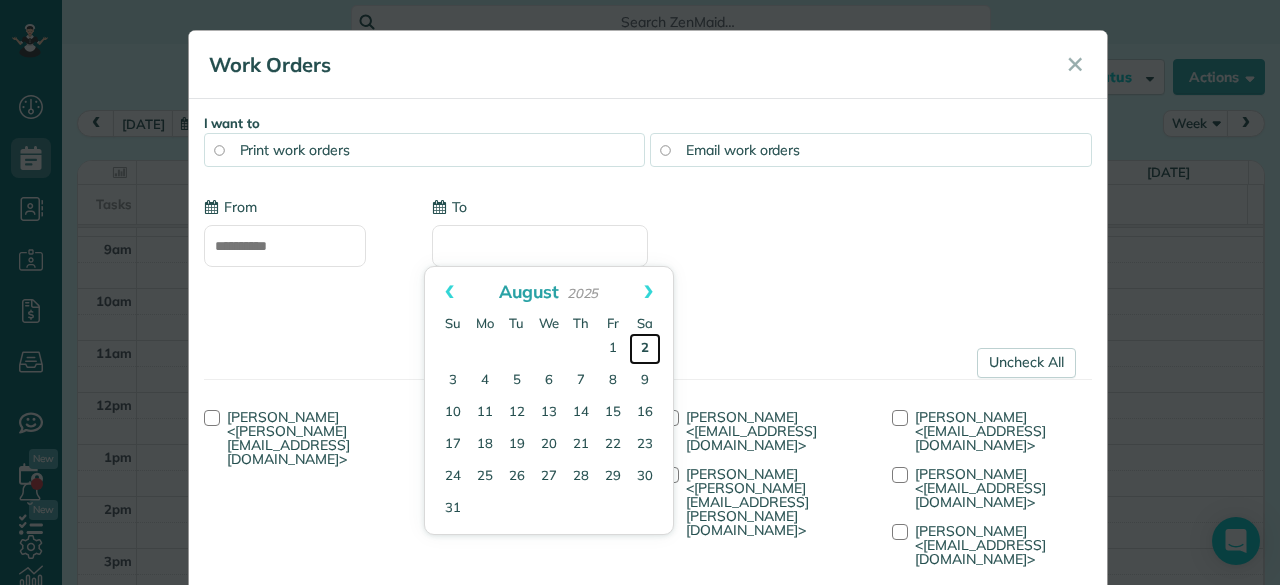 click on "2" at bounding box center [645, 349] 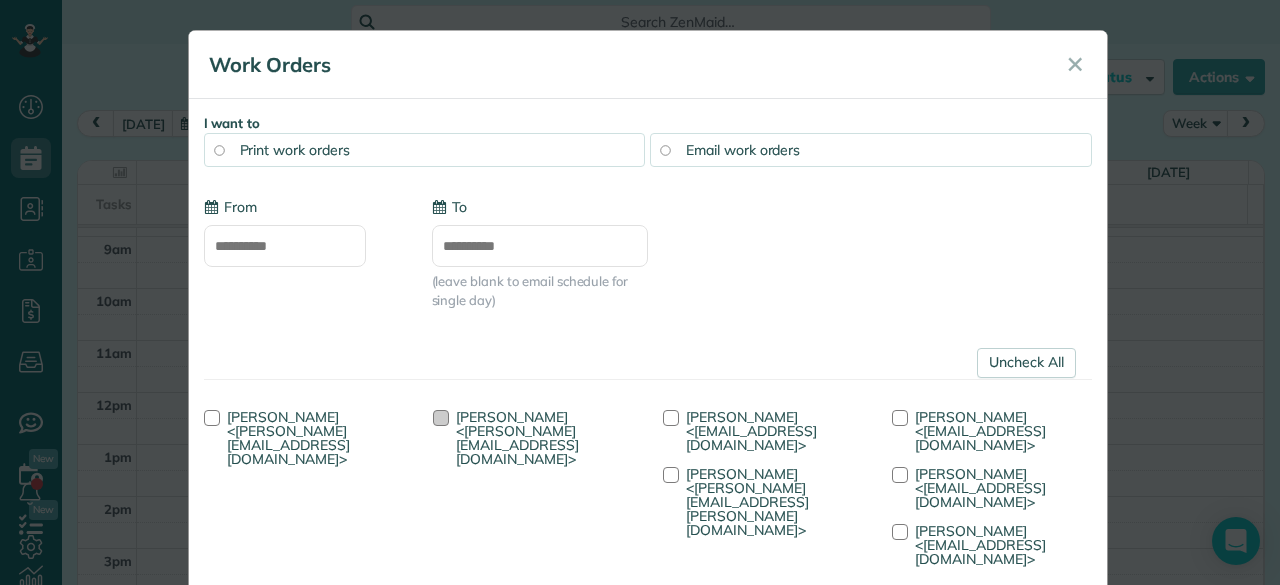 scroll, scrollTop: 112, scrollLeft: 0, axis: vertical 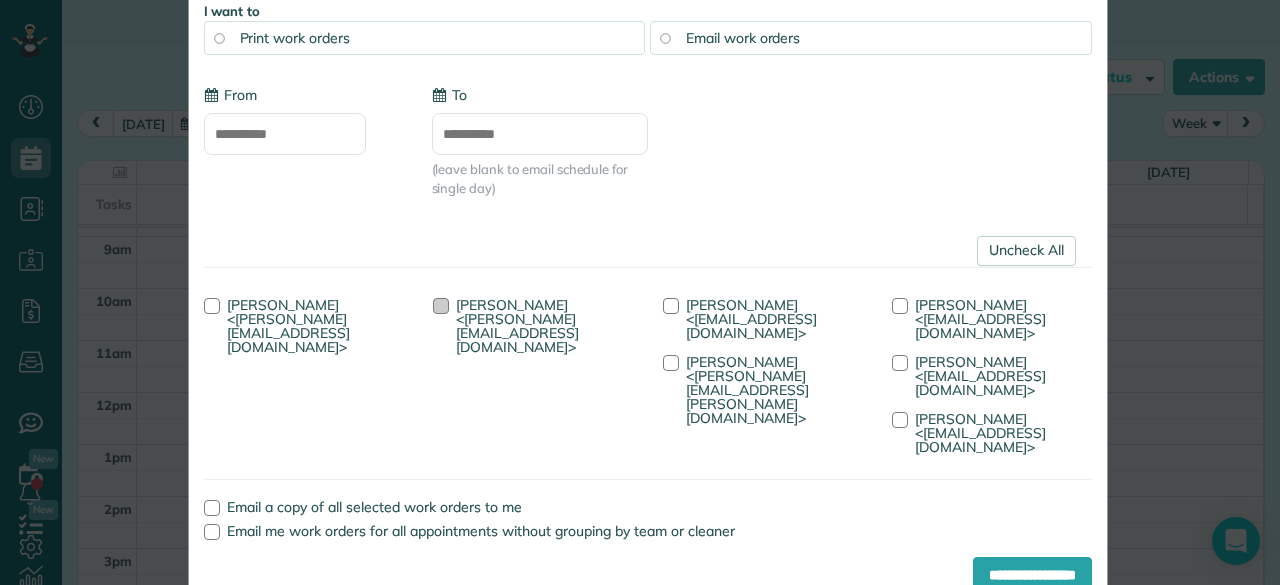 click on "[PERSON_NAME] <[PERSON_NAME][EMAIL_ADDRESS][DOMAIN_NAME]>" at bounding box center [517, 326] 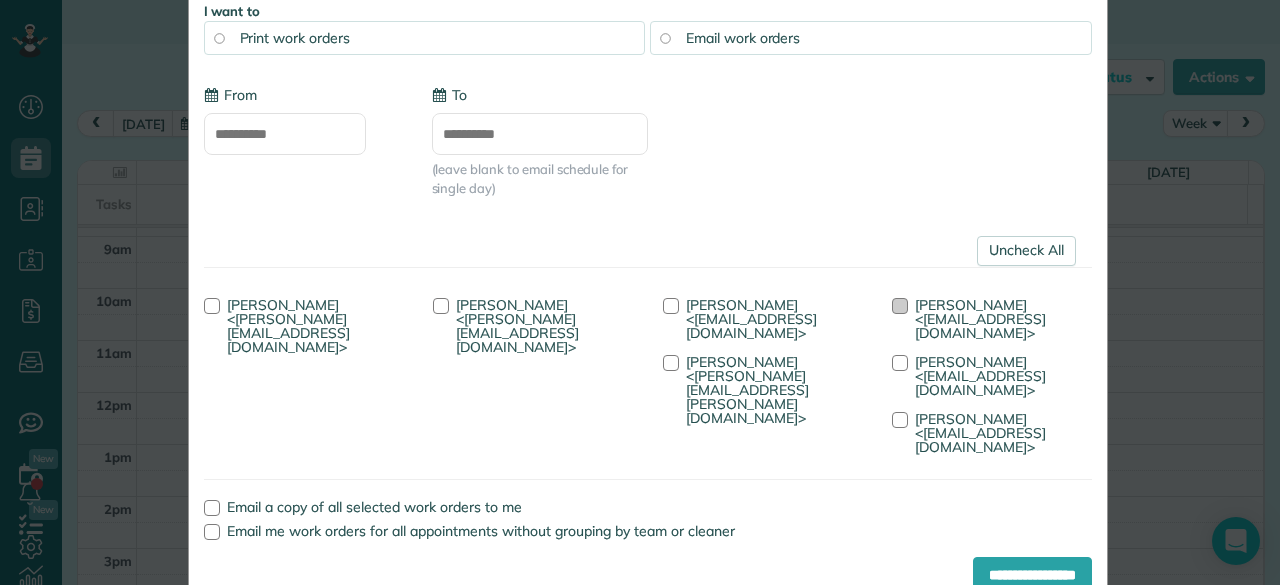 click on "[PERSON_NAME] <[EMAIL_ADDRESS][DOMAIN_NAME]>" at bounding box center [980, 319] 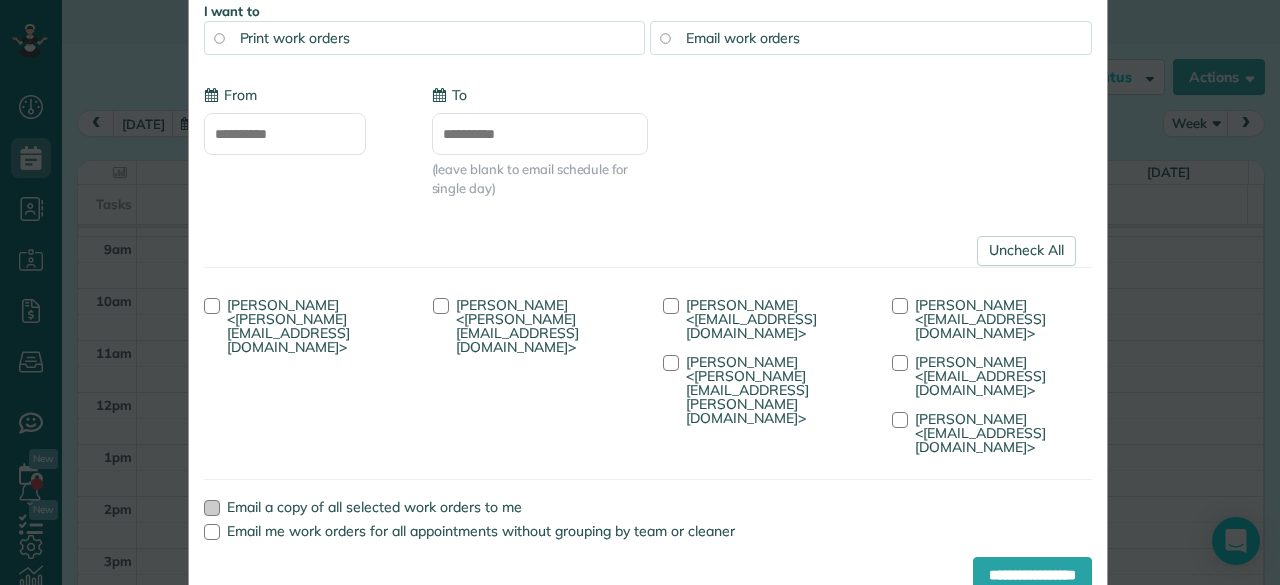 click at bounding box center [212, 508] 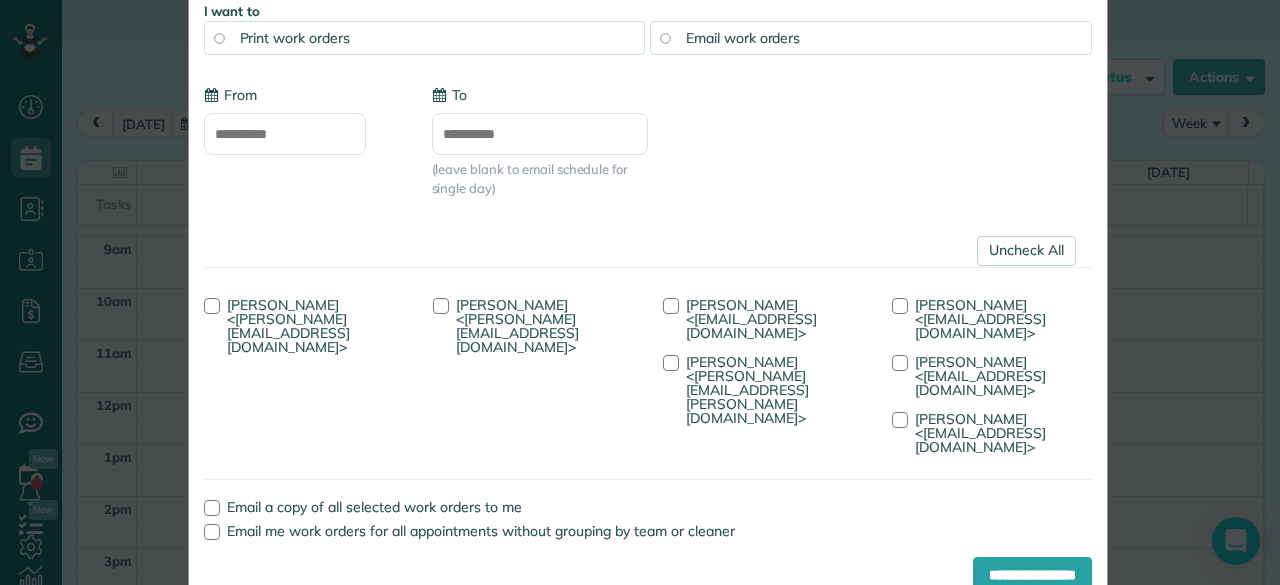 click on "**********" at bounding box center [648, 339] 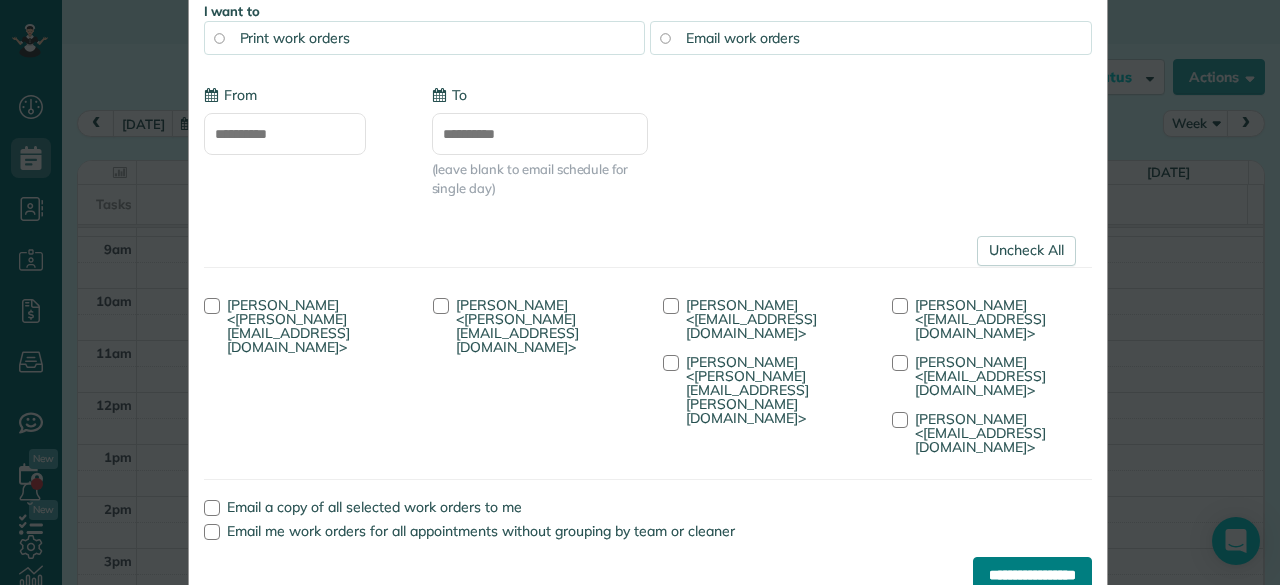 click on "**********" at bounding box center [1032, 575] 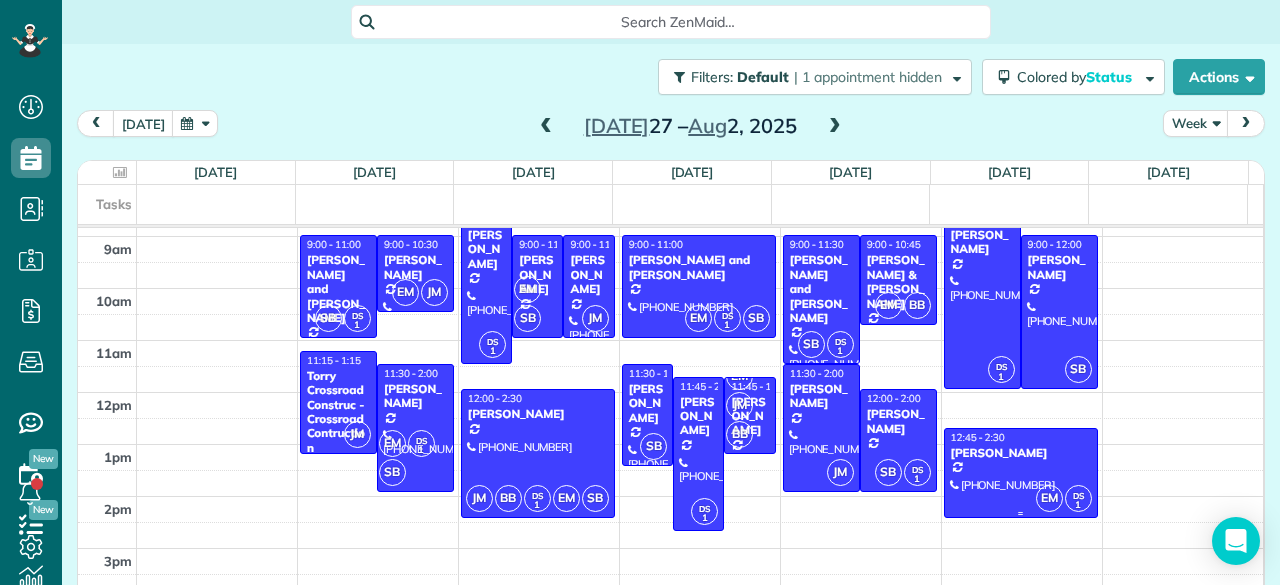 click at bounding box center (1021, 473) 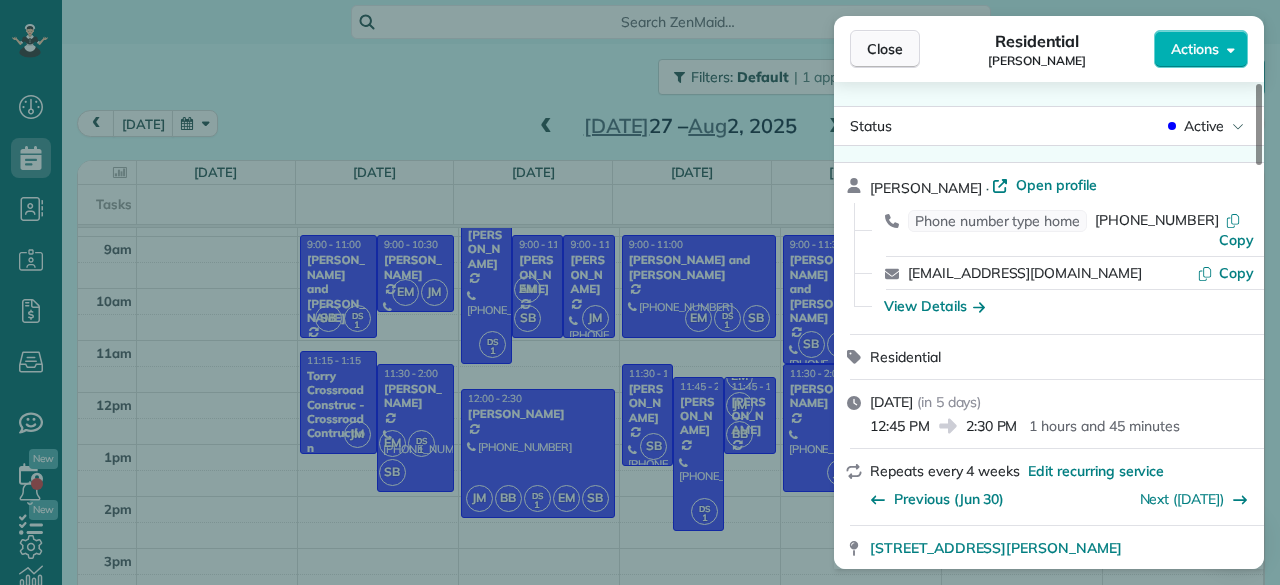 click on "Close" at bounding box center [885, 49] 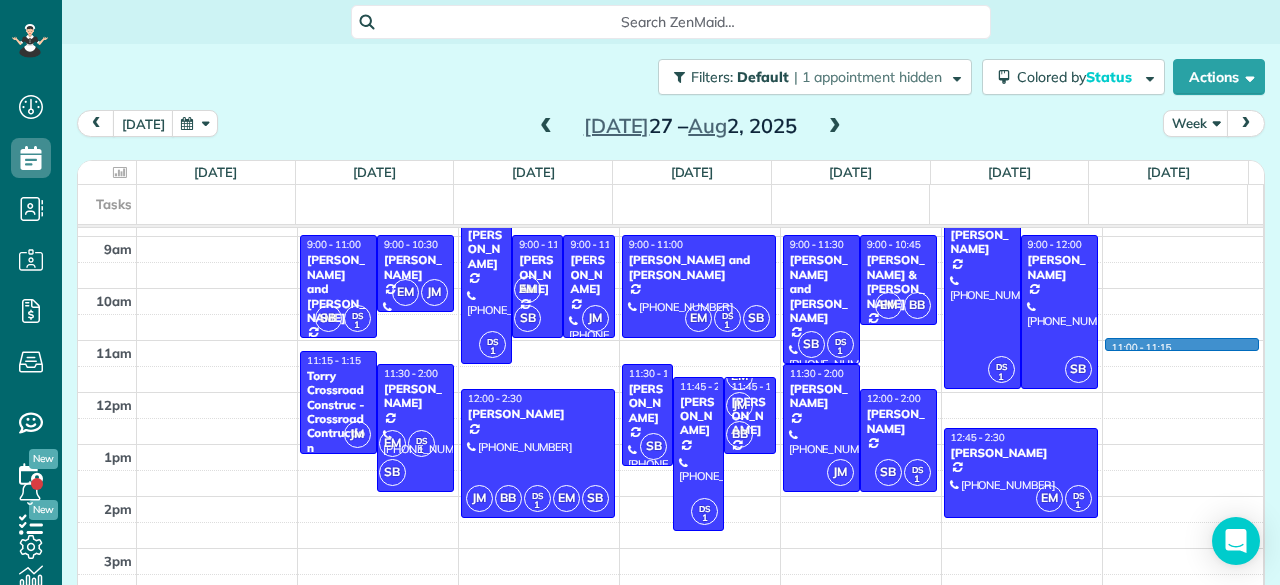 click on "7am 8am 9am 10am 11am 12pm 1pm 2pm 3pm 4pm 5pm 6pm 7pm 8pm 9pm 10pm 11pm SB DS 1 9:00 - 11:00 [PERSON_NAME] and [PERSON_NAME] [PHONE_NUMBER] [STREET_ADDRESS] EM JM 9:00 - 10:30 [PERSON_NAME] [PHONE_NUMBER] [STREET_ADDRESS] JM 11:15 - 1:15 Torry Crossroad Construc - Crossroad Contruction (630) 847-[GEOGRAPHIC_DATA][STREET_ADDRESS] EM DS 1 SB 11:30 - 2:00 [PERSON_NAME] [PHONE_NUMBER] [STREET_ADDRESS][PERSON_NAME] DS 1 8:30 - 11:30 [PERSON_NAME] [PHONE_NUMBER] [STREET_ADDRESS] EM SB 9:00 - 11:00 [PERSON_NAME] [STREET_ADDRESS] JM 9:00 - 11:00 [PERSON_NAME] [PHONE_NUMBER] [STREET_ADDRESS] JM BB DS 1 EM SB 12:00 - 2:30 [PERSON_NAME] [PHONE_NUMBER] [STREET_ADDRESS] EM DS 1 SB 9:00 - 11:00 [PERSON_NAME] and [PERSON_NAME] [PHONE_NUMBER] 1N391 Chapel [GEOGRAPHIC_DATA] SB 11:30 - 1:30 [PERSON_NAME] [PHONE_NUMBER] [STREET_ADDRESS] DS 1 11:45 - 2:45 EM JM" at bounding box center (670, 574) 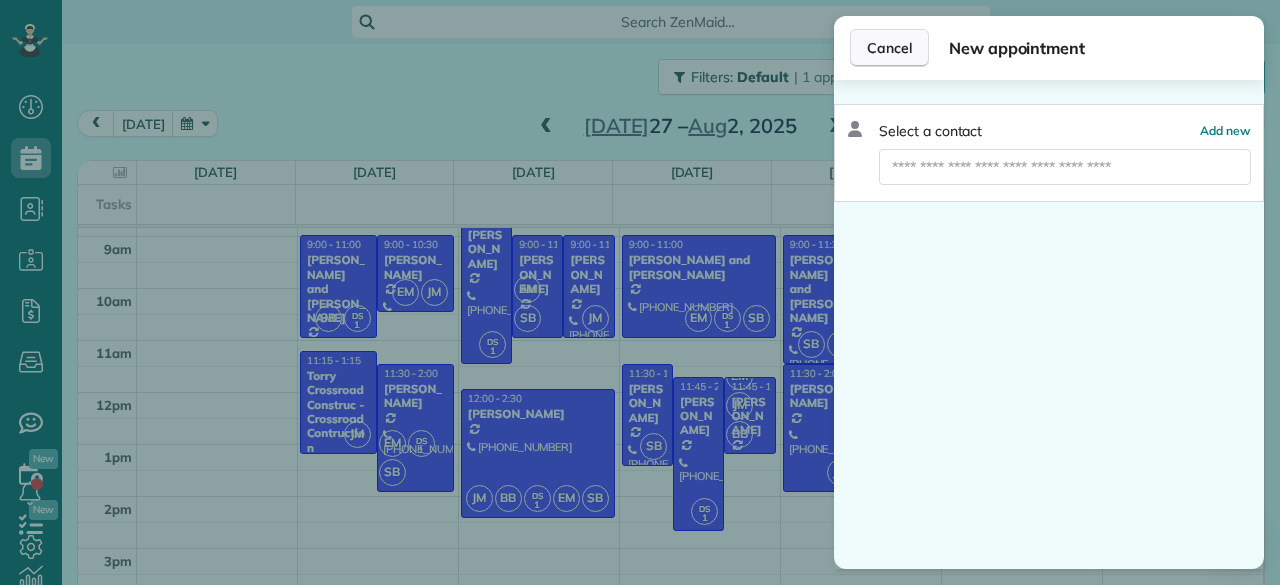click on "Cancel" at bounding box center (889, 48) 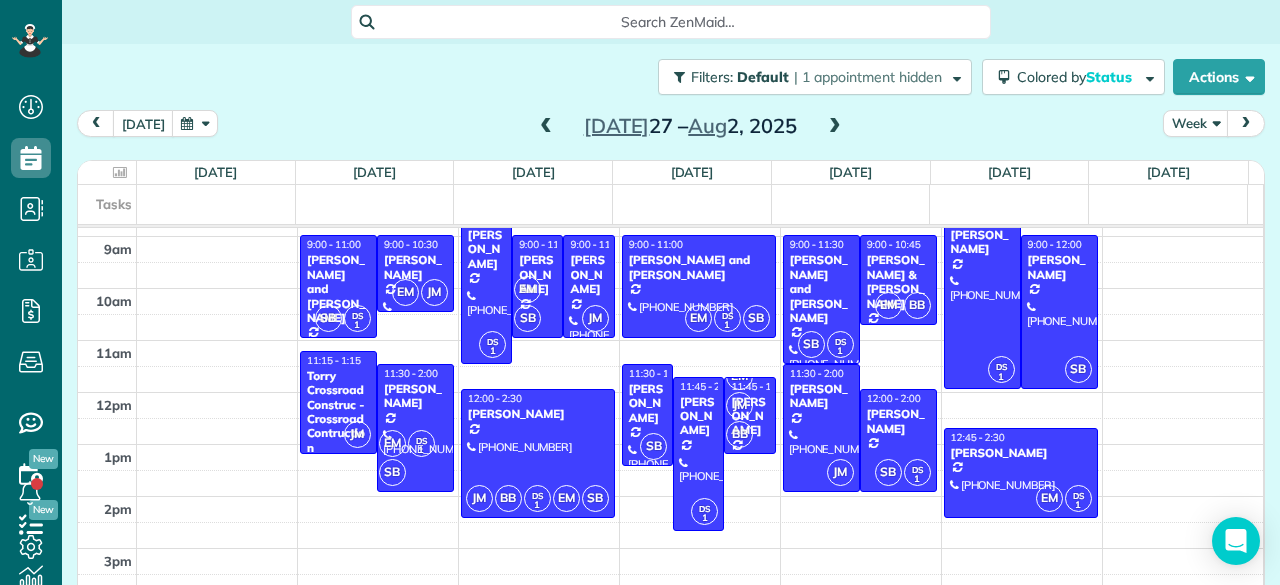 click on "Filters:   Default
|  1 appointment hidden
Colored by  Status
Color by Cleaner
Color by Team
Color by Status
Color by Recurrence
Color by Paid/Unpaid
Filters  Default
Schedule Changes
Actions
Create Appointment
Create Task
Clock In/Out
Send Work Orders
Print Route Sheets
[DATE] Emails/Texts
View Metrics" at bounding box center (671, 77) 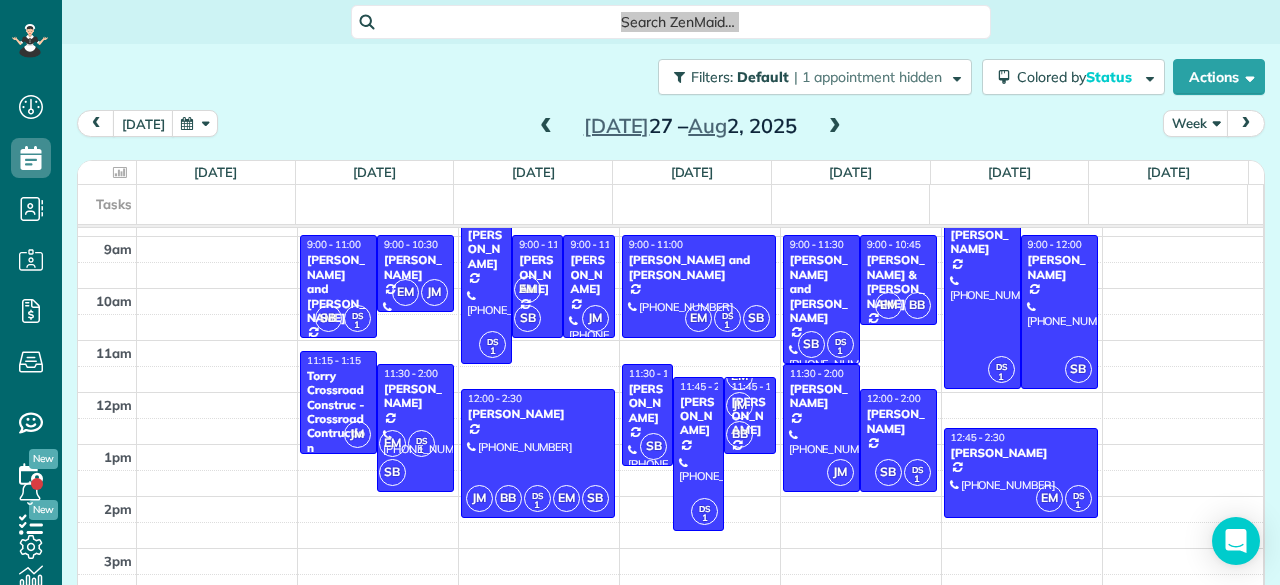 drag, startPoint x: 351, startPoint y: 59, endPoint x: 571, endPoint y: -87, distance: 264.03787 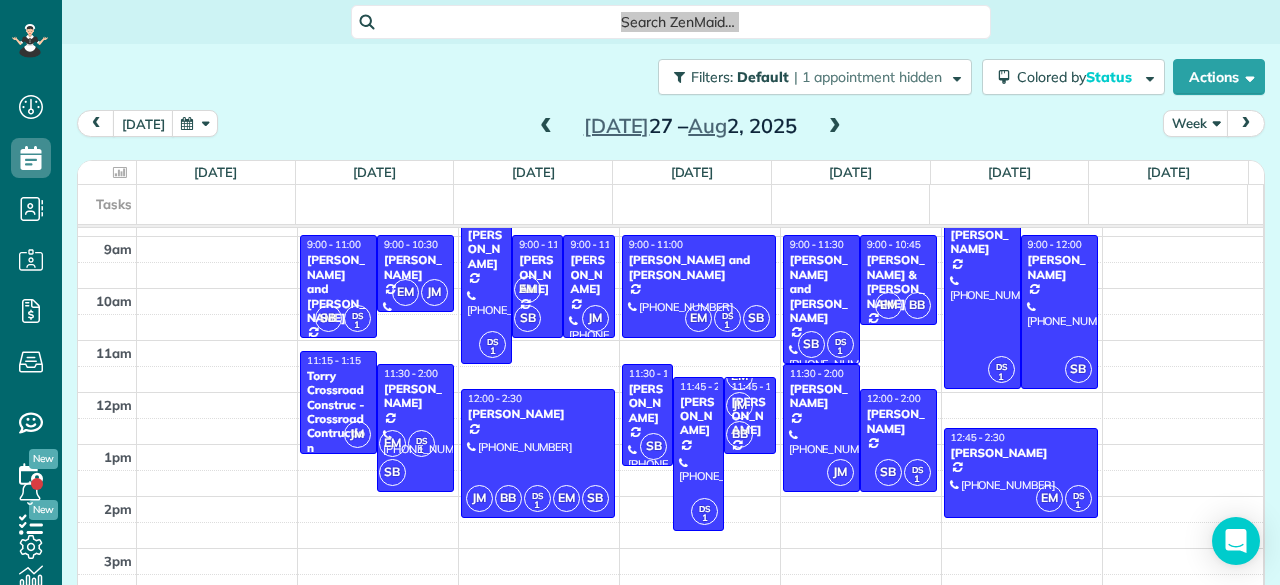 click on "Dashboard
Scheduling
Calendar View
List View
Dispatch View - Weekly scheduling (Beta)" at bounding box center (640, 292) 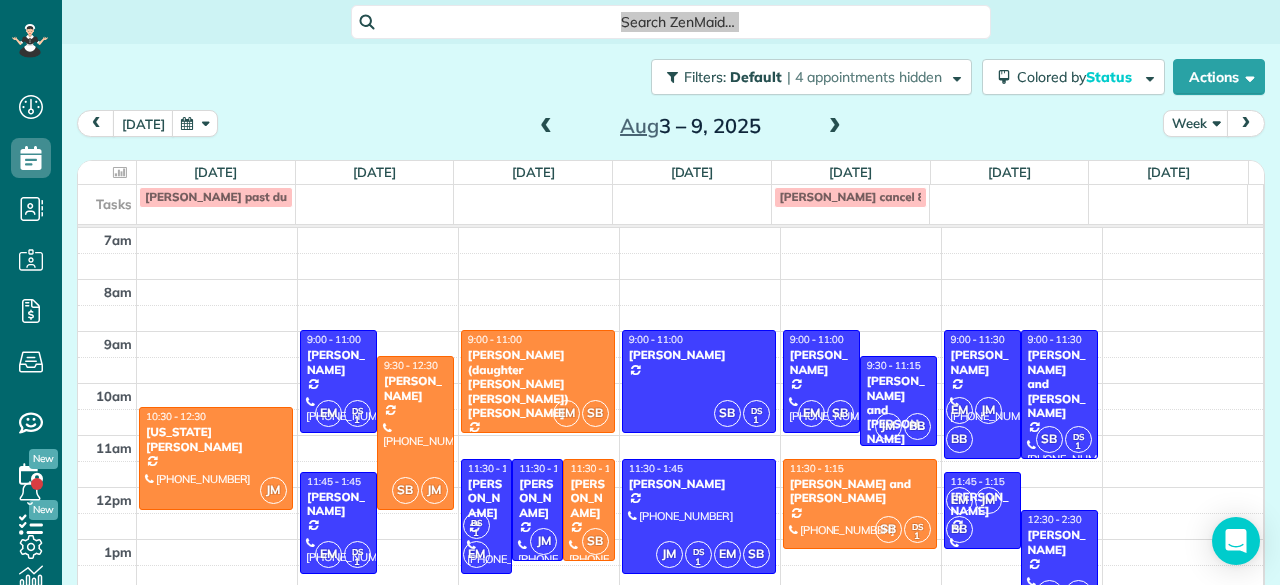 click at bounding box center (835, 127) 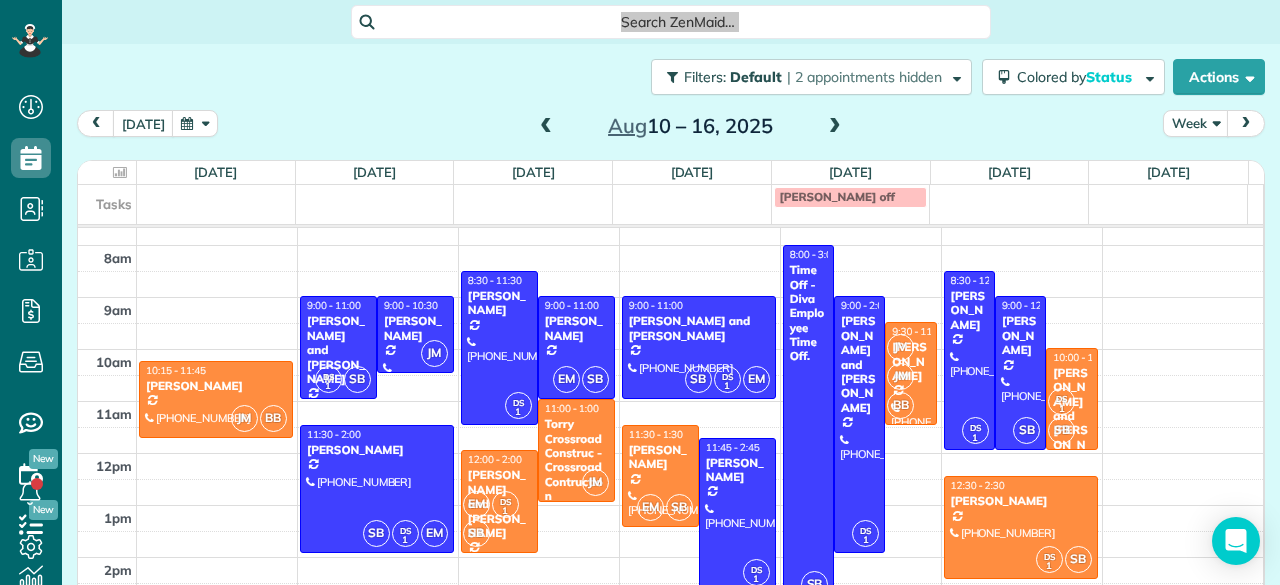 scroll, scrollTop: 50, scrollLeft: 0, axis: vertical 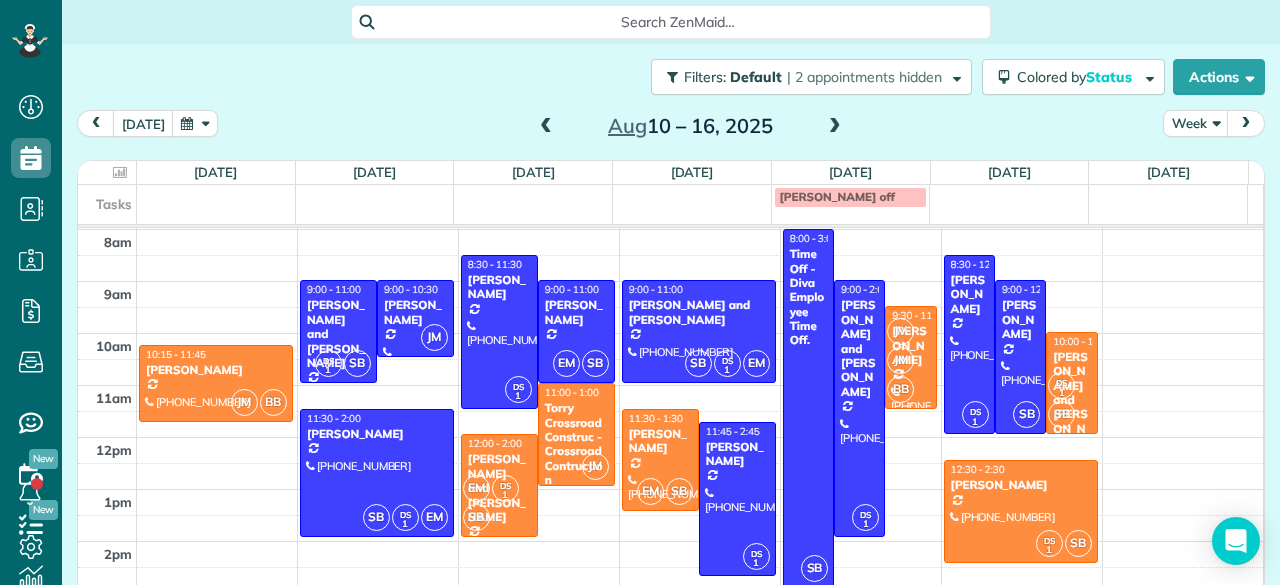 click on "BB" at bounding box center [900, 389] 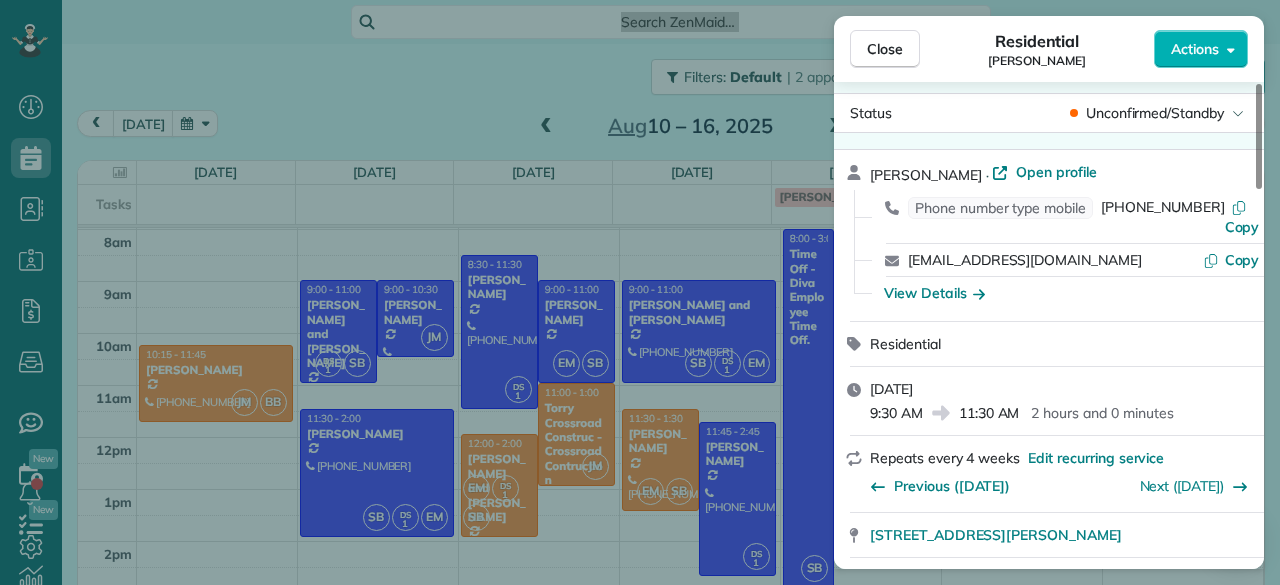 scroll, scrollTop: 12, scrollLeft: 0, axis: vertical 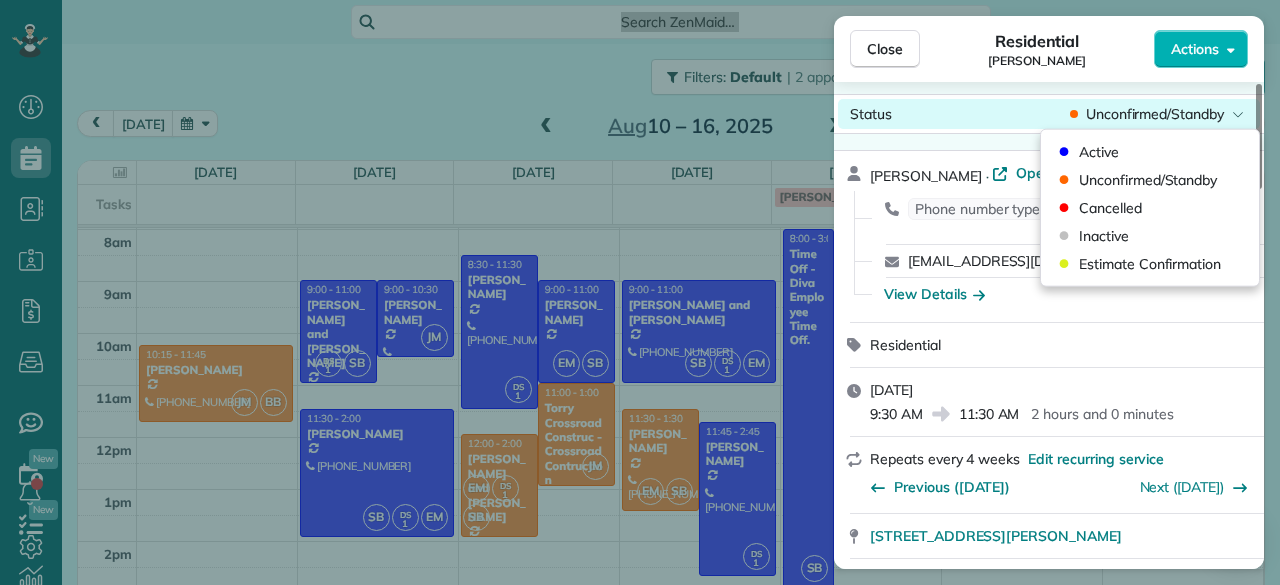 click on "Unconfirmed/Standby" at bounding box center [1155, 114] 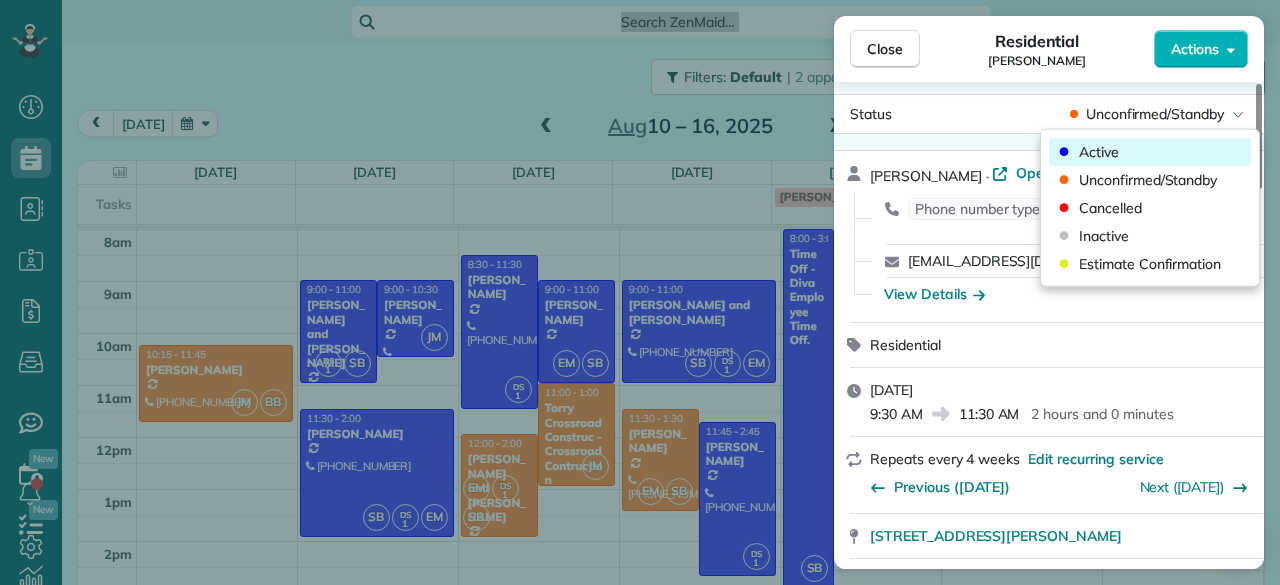 click on "Active" at bounding box center [1150, 152] 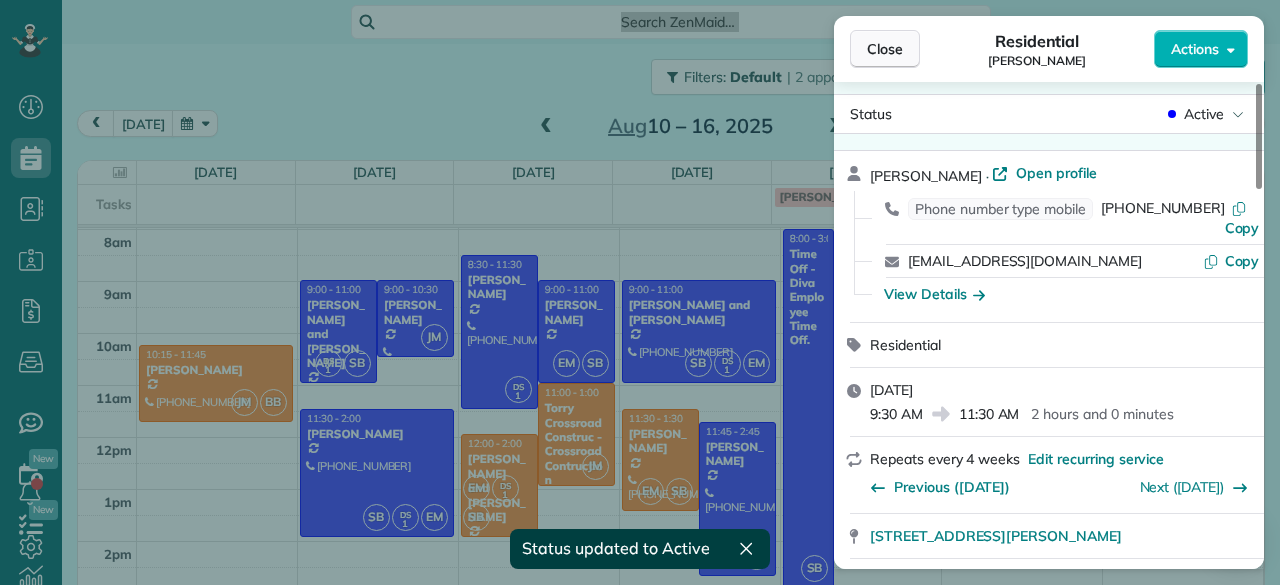 click on "Close" at bounding box center (885, 49) 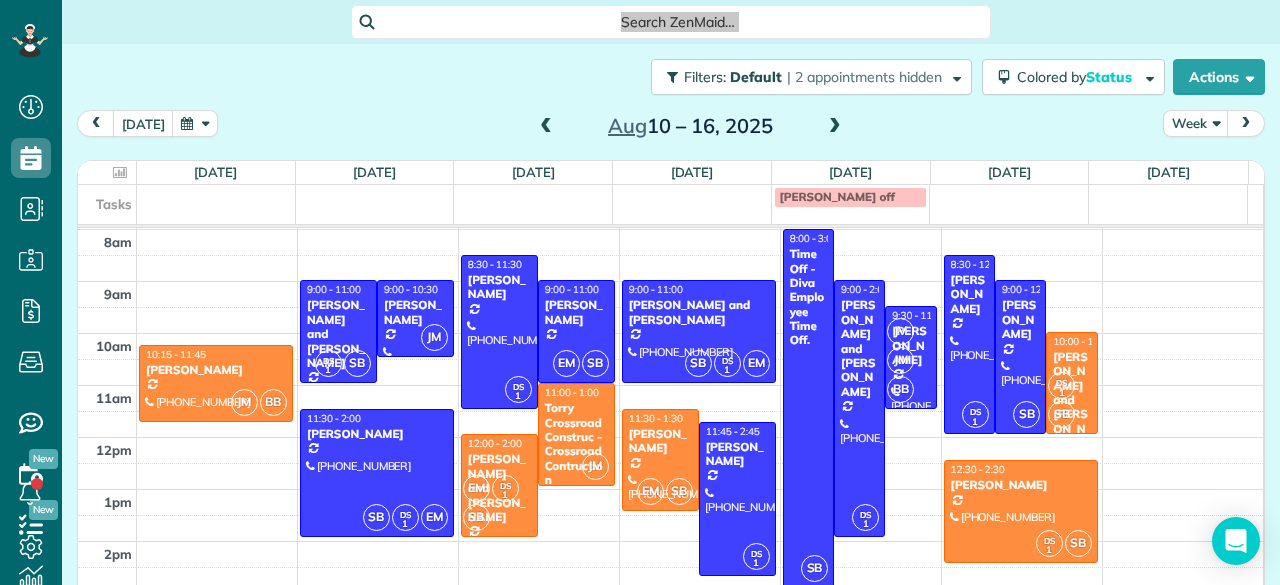 click at bounding box center (546, 127) 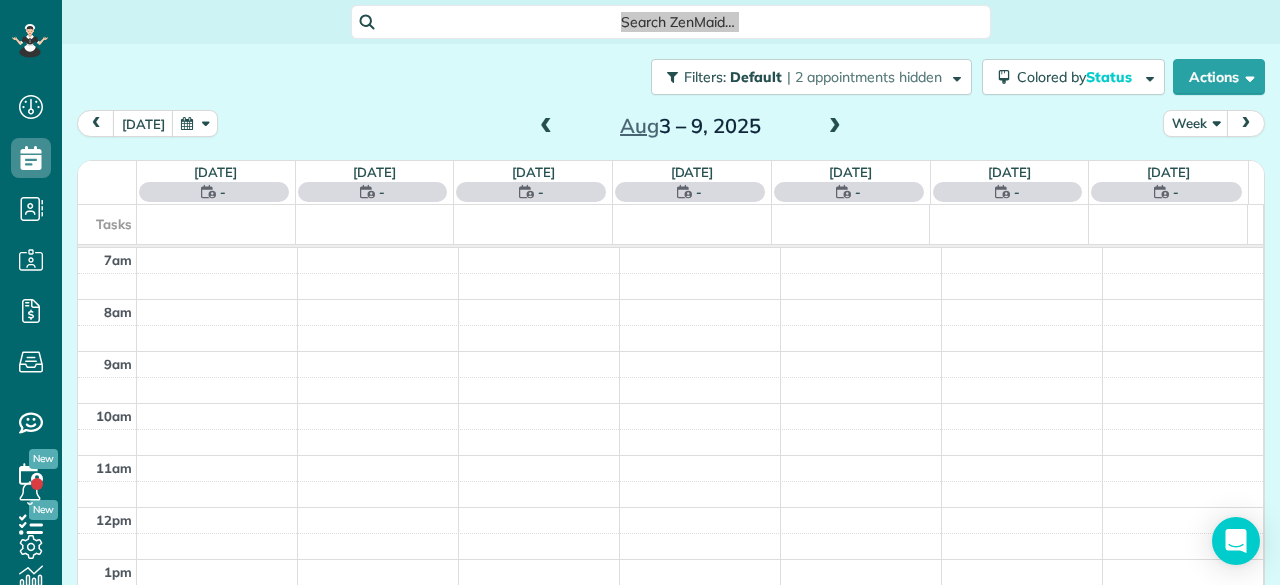 scroll, scrollTop: 0, scrollLeft: 0, axis: both 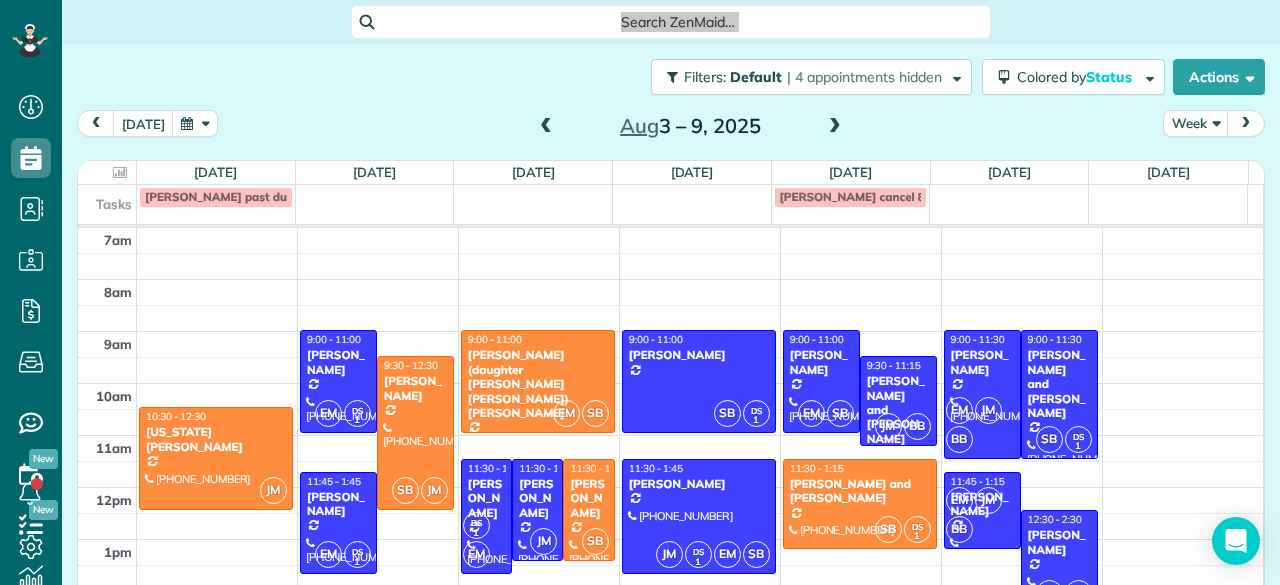 click at bounding box center [835, 127] 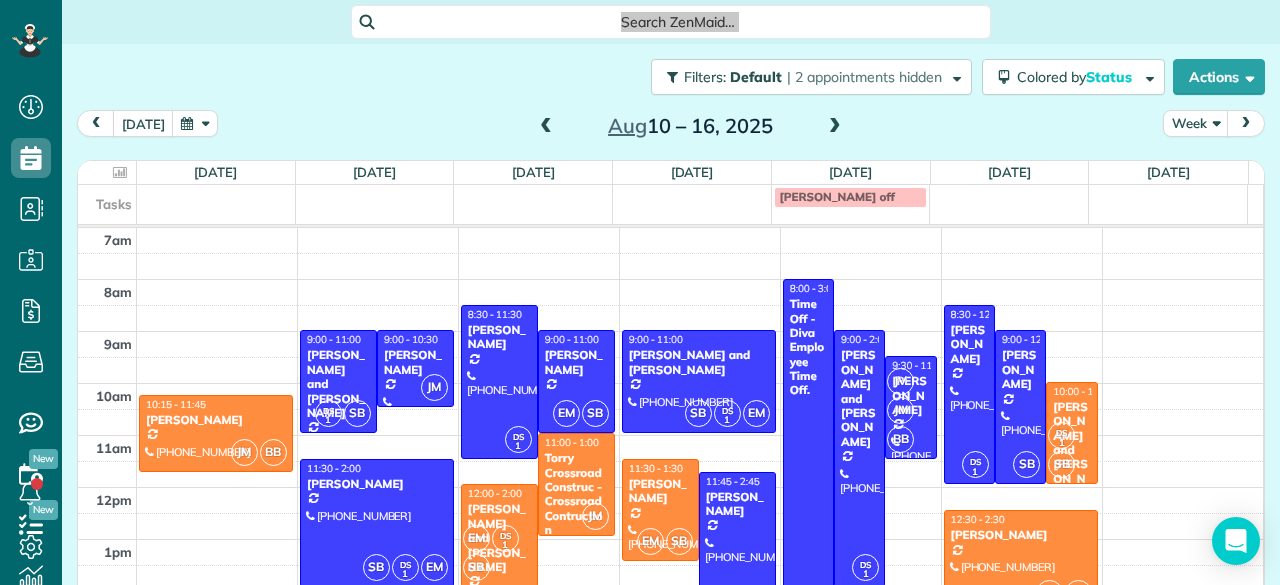 scroll, scrollTop: 0, scrollLeft: 0, axis: both 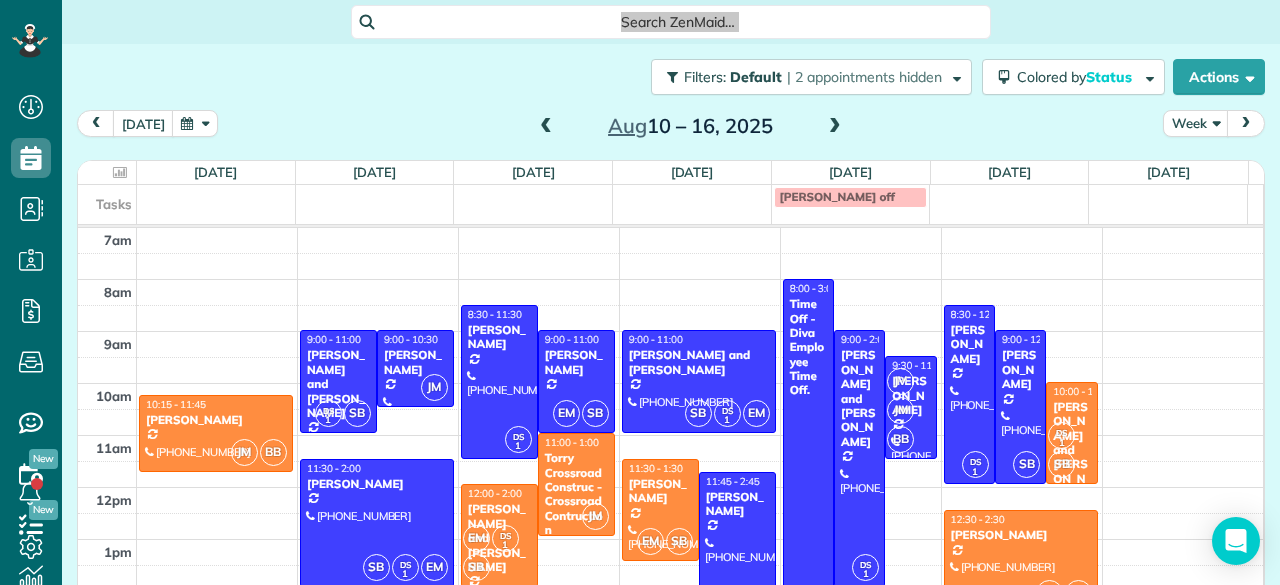 click at bounding box center [546, 127] 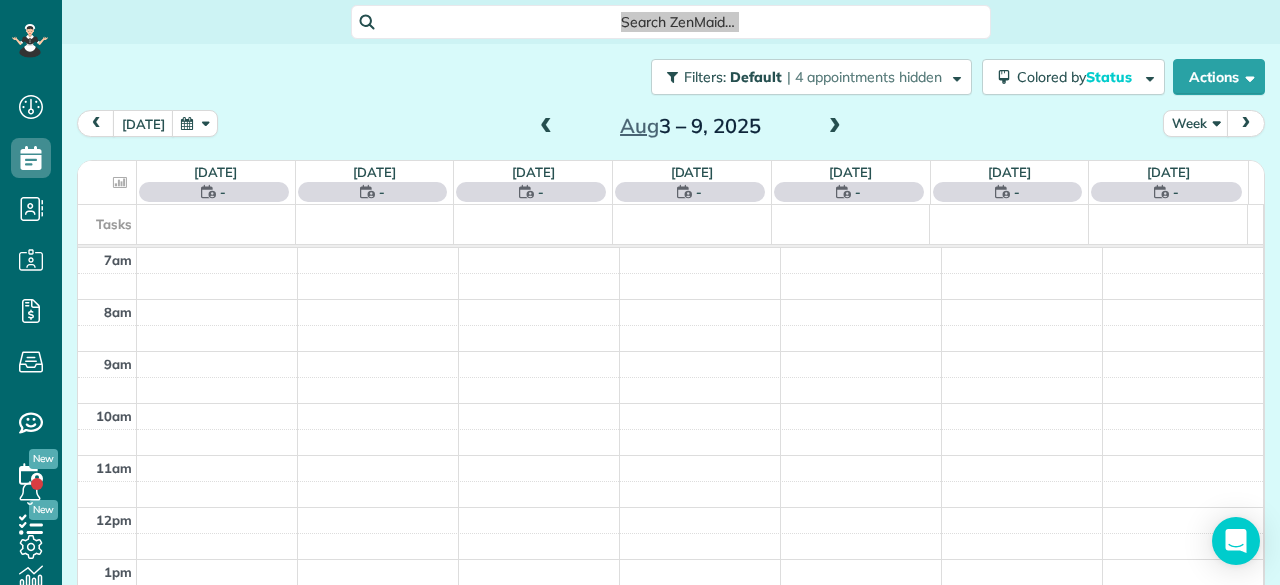 scroll, scrollTop: 0, scrollLeft: 0, axis: both 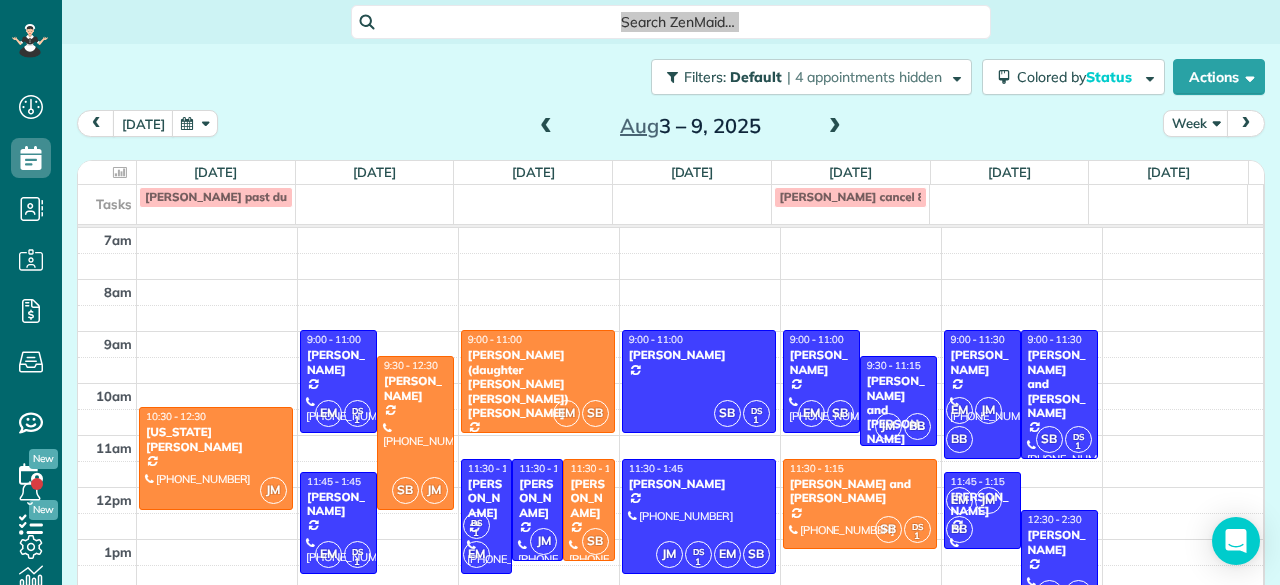 click at bounding box center (835, 127) 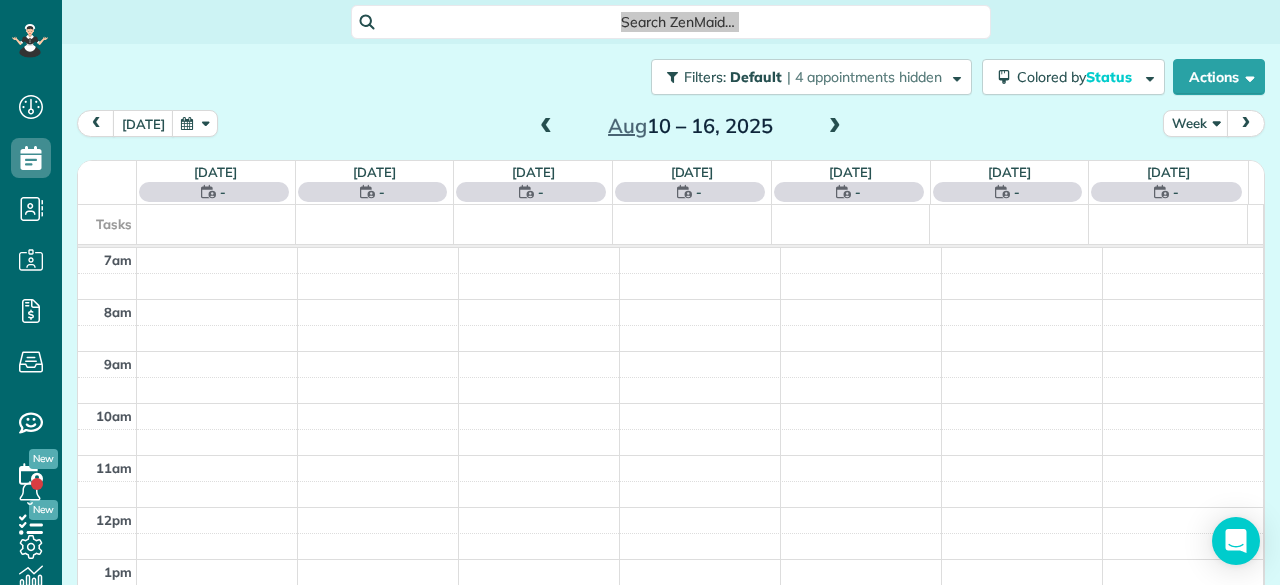 scroll, scrollTop: 0, scrollLeft: 0, axis: both 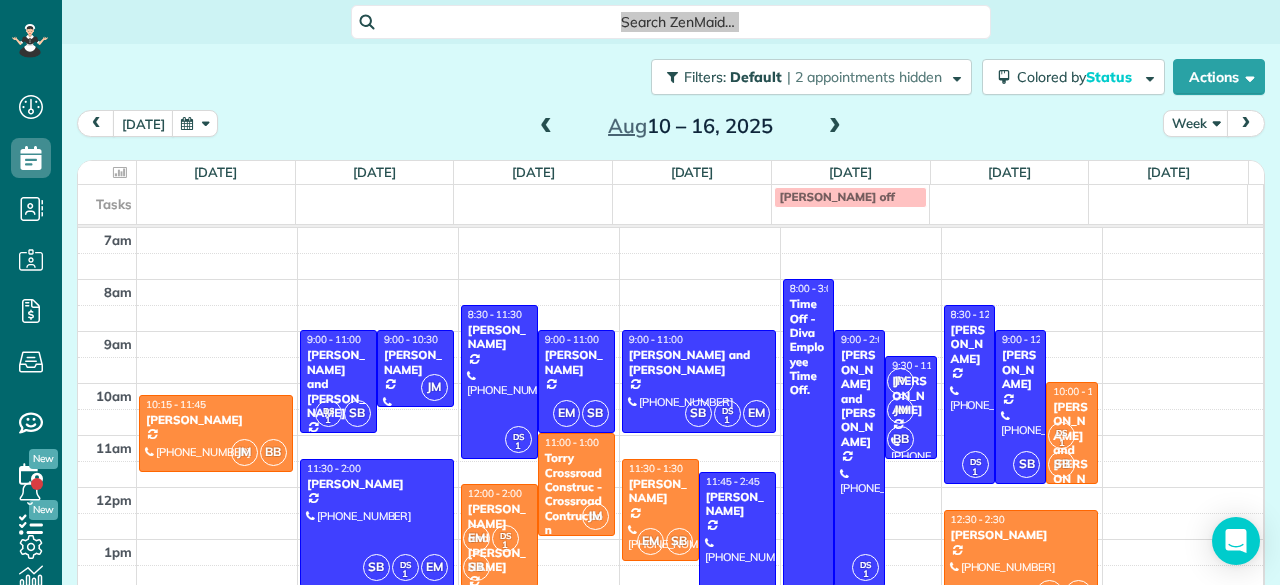 click at bounding box center [546, 127] 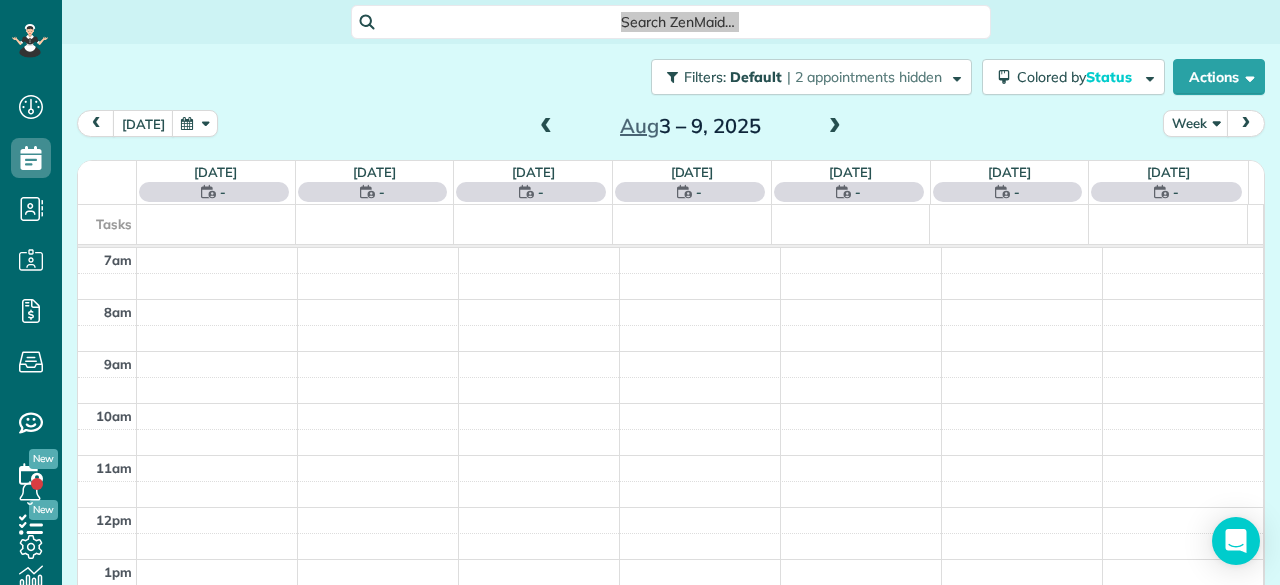 scroll, scrollTop: 0, scrollLeft: 0, axis: both 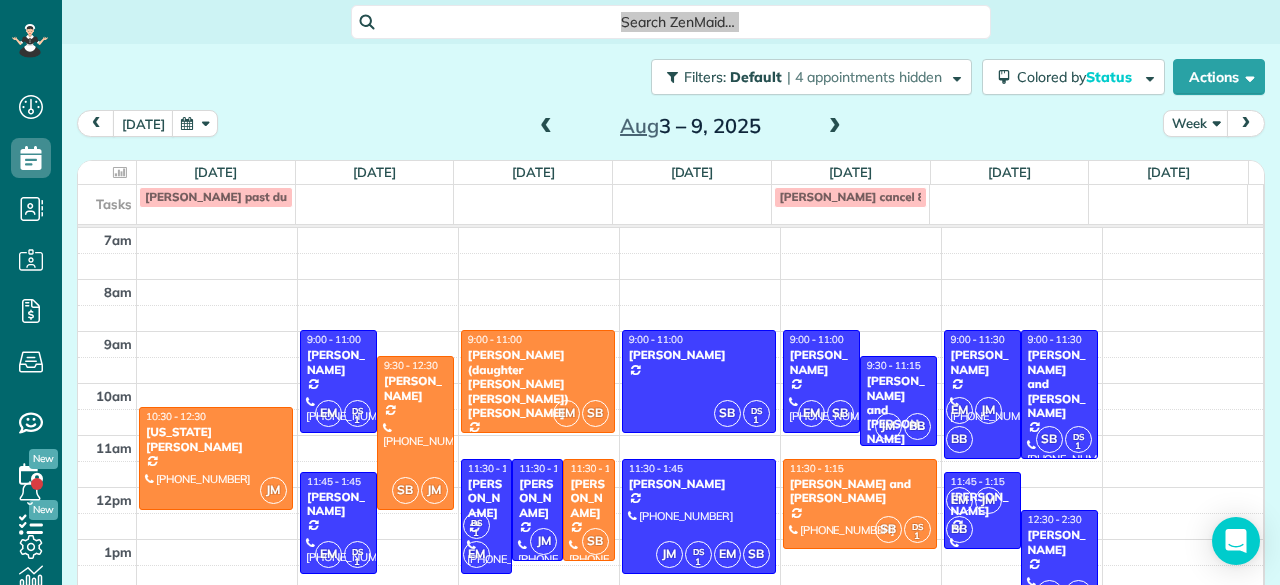click at bounding box center (546, 127) 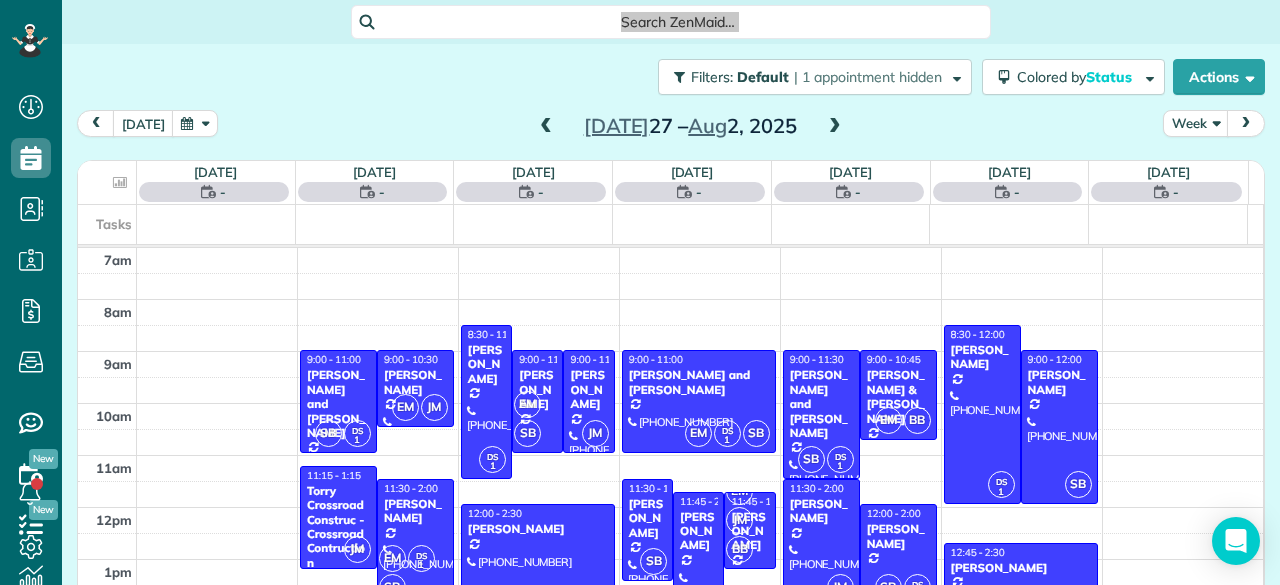 scroll, scrollTop: 0, scrollLeft: 0, axis: both 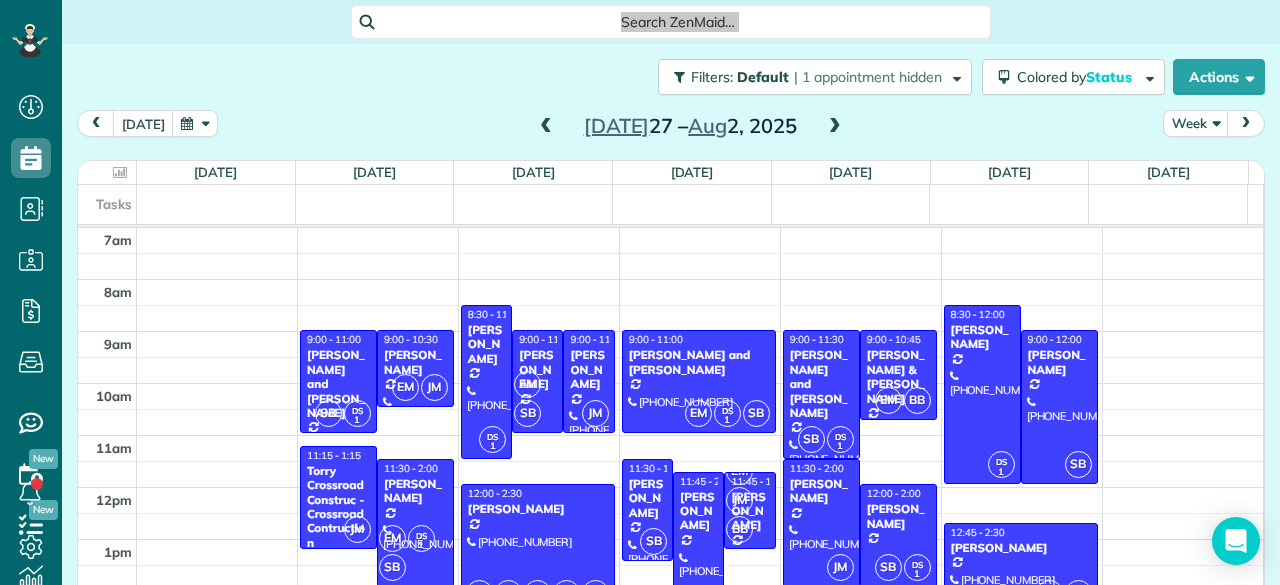 click at bounding box center (835, 127) 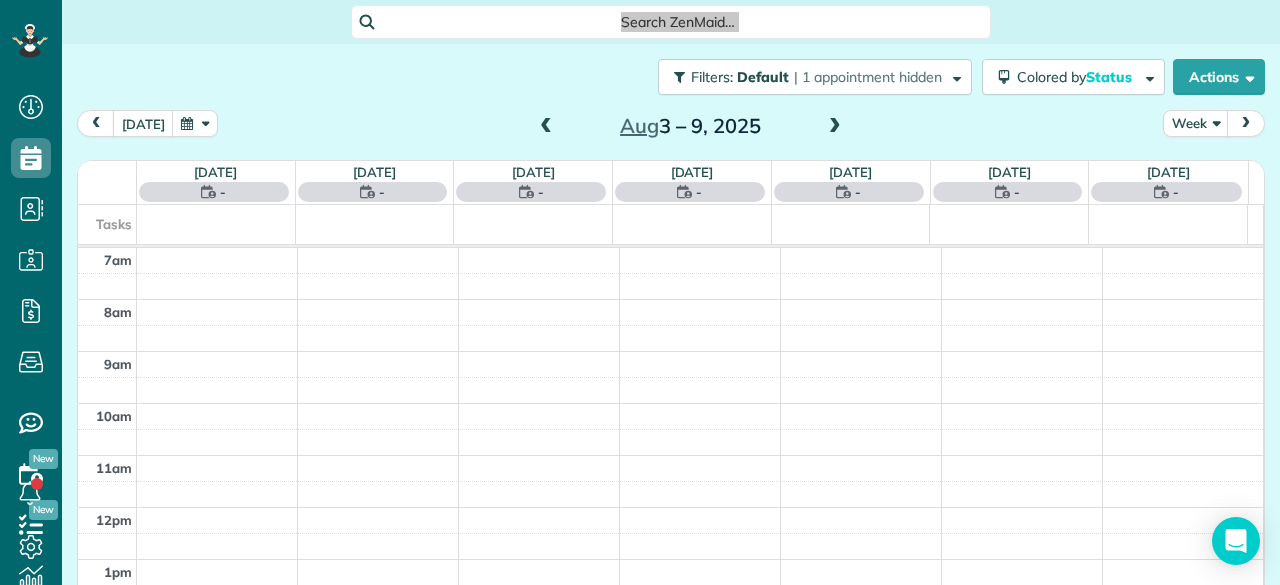 scroll, scrollTop: 0, scrollLeft: 0, axis: both 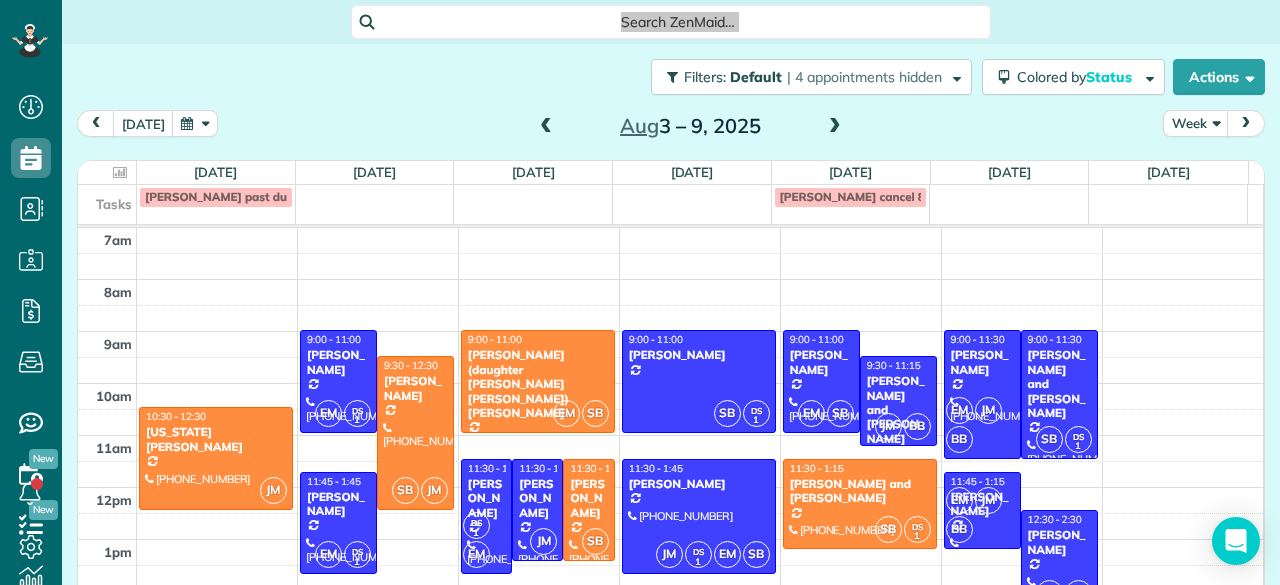click at bounding box center (835, 127) 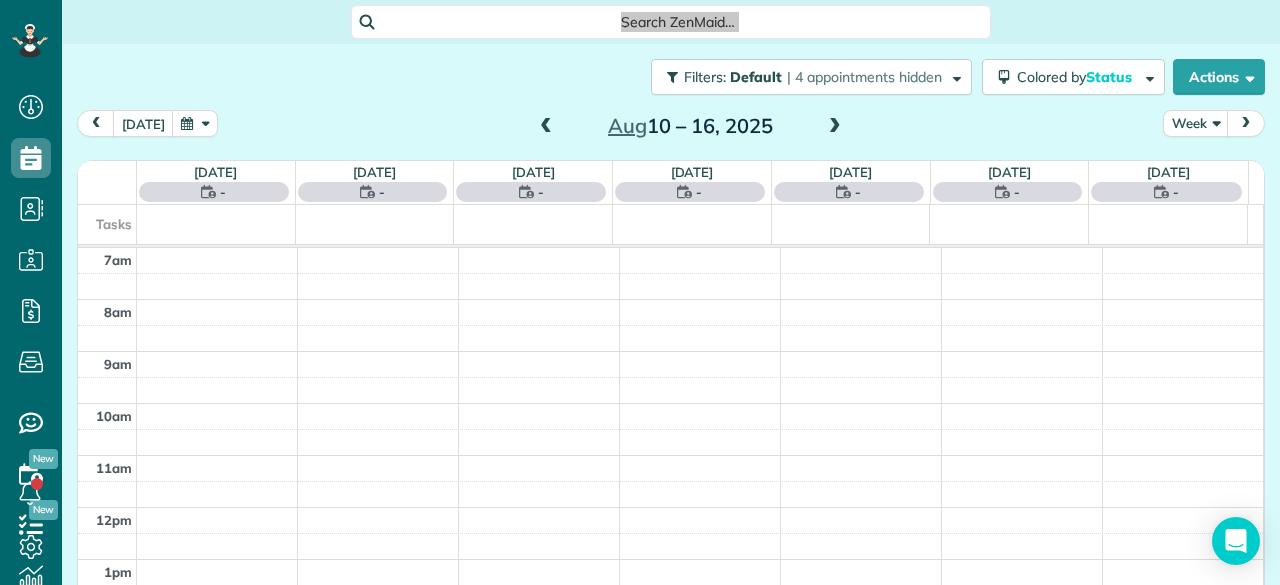 scroll, scrollTop: 0, scrollLeft: 0, axis: both 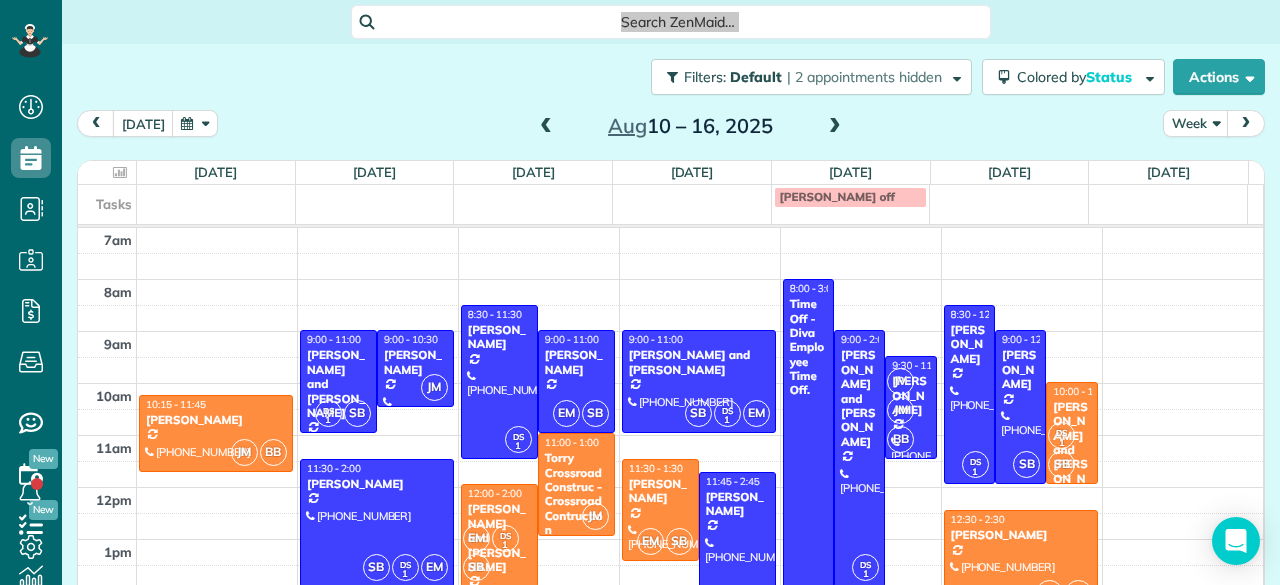 click at bounding box center [546, 127] 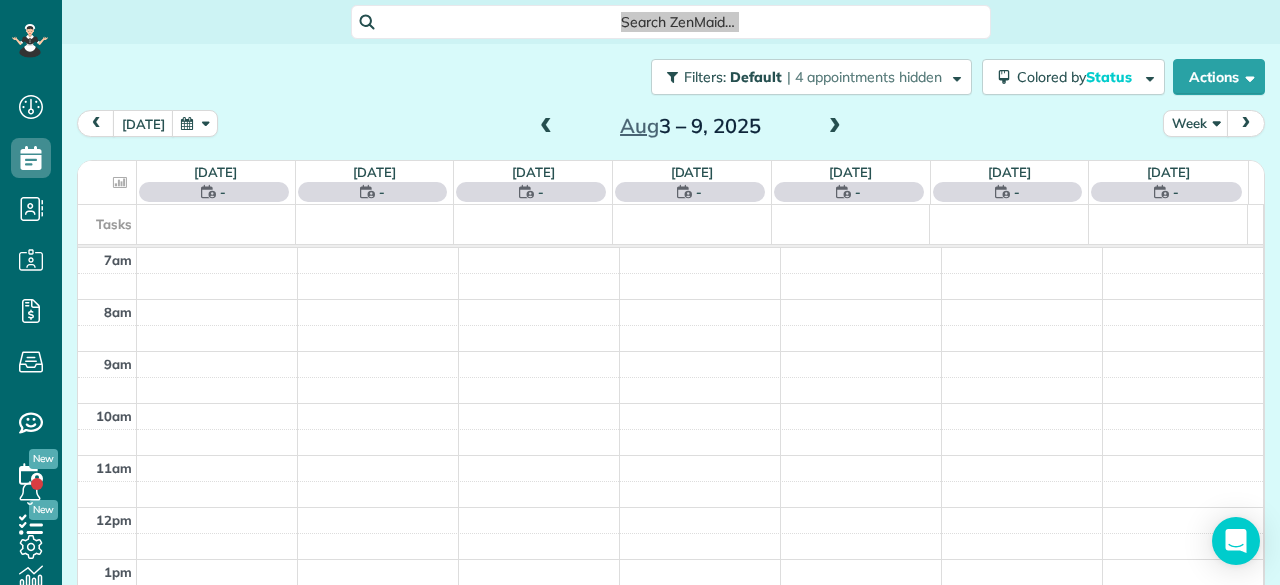 scroll, scrollTop: 0, scrollLeft: 0, axis: both 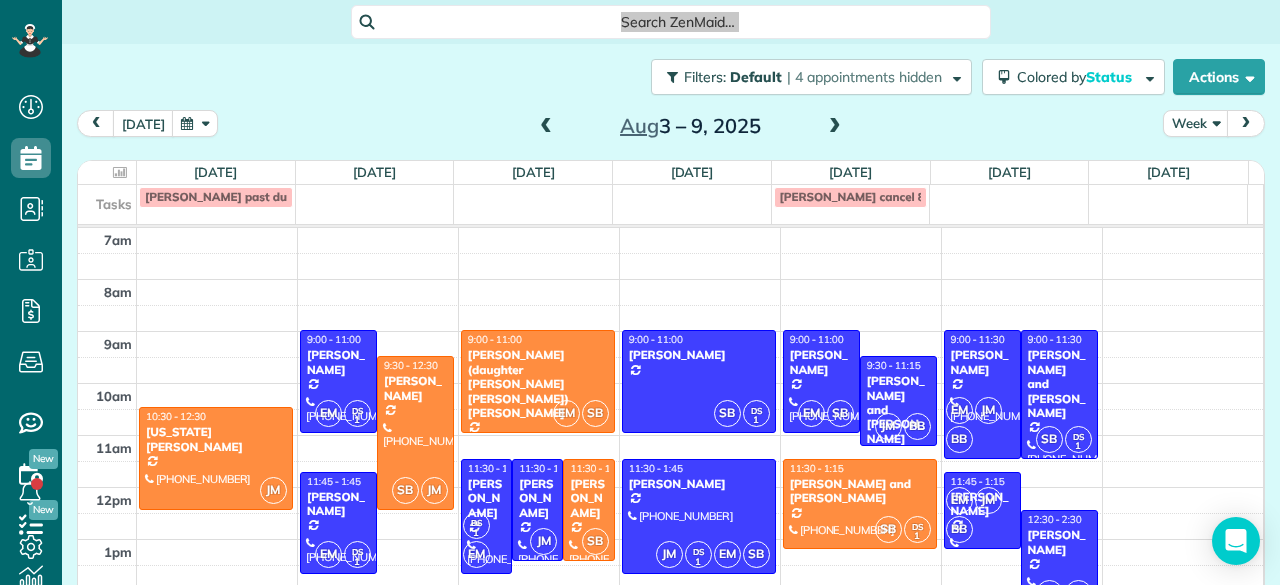 click at bounding box center (546, 127) 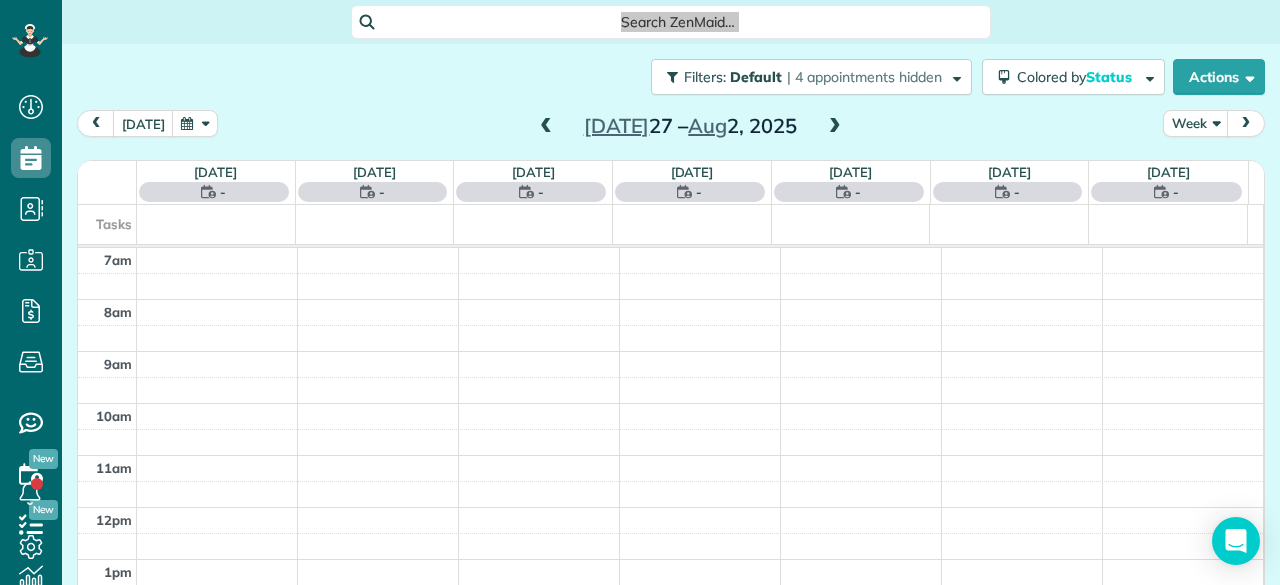 scroll, scrollTop: 0, scrollLeft: 0, axis: both 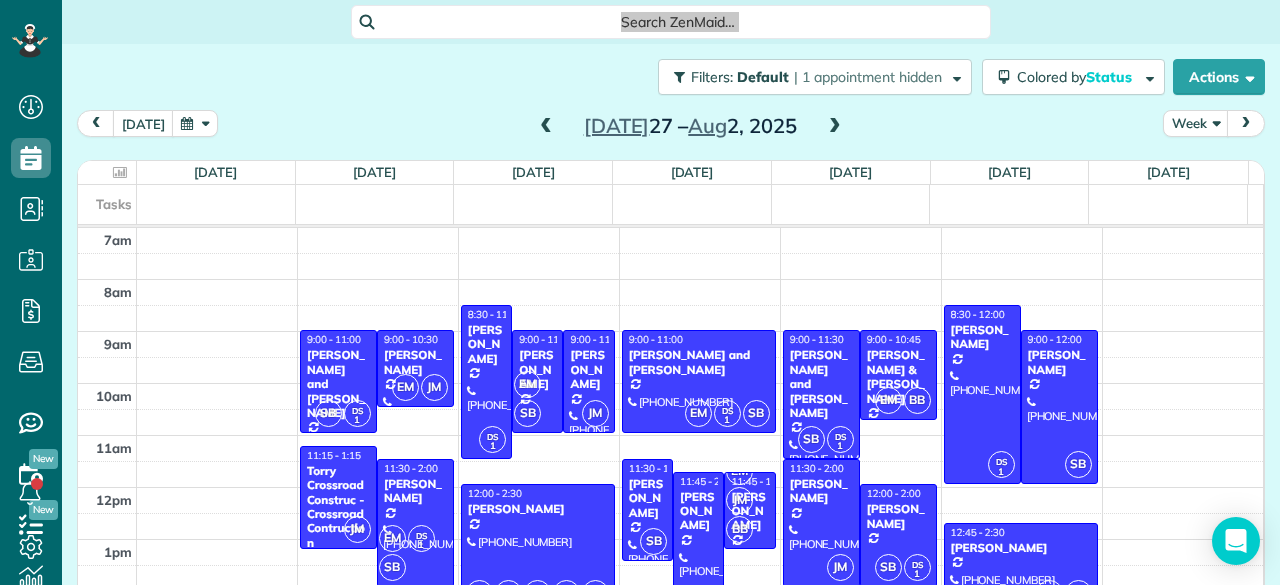 click at bounding box center (835, 127) 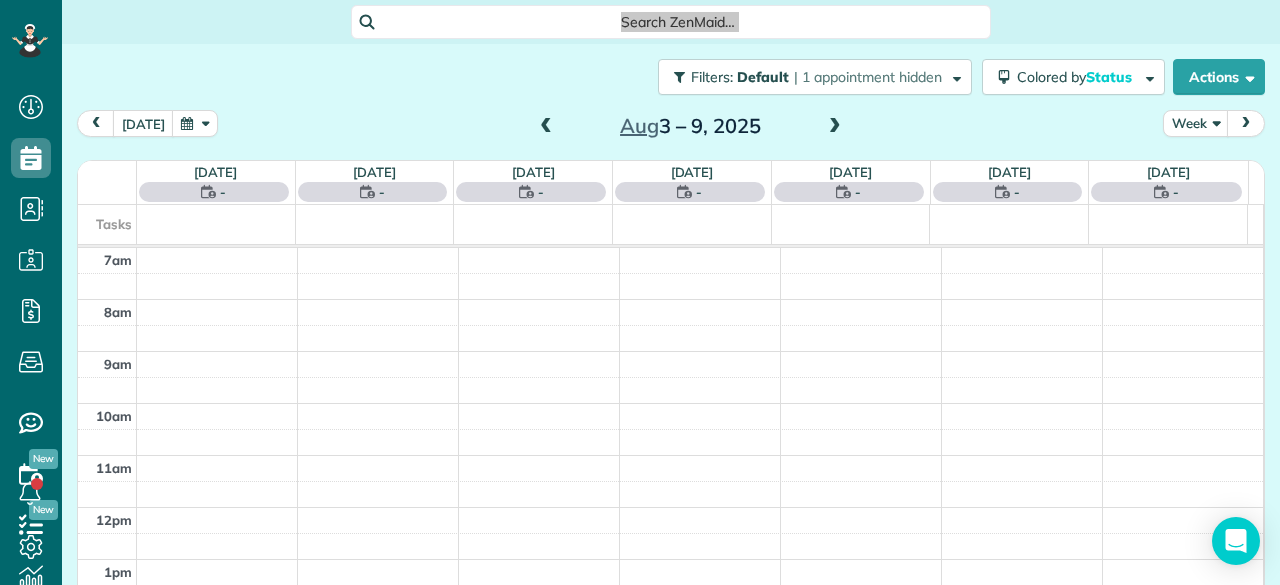 scroll, scrollTop: 0, scrollLeft: 0, axis: both 